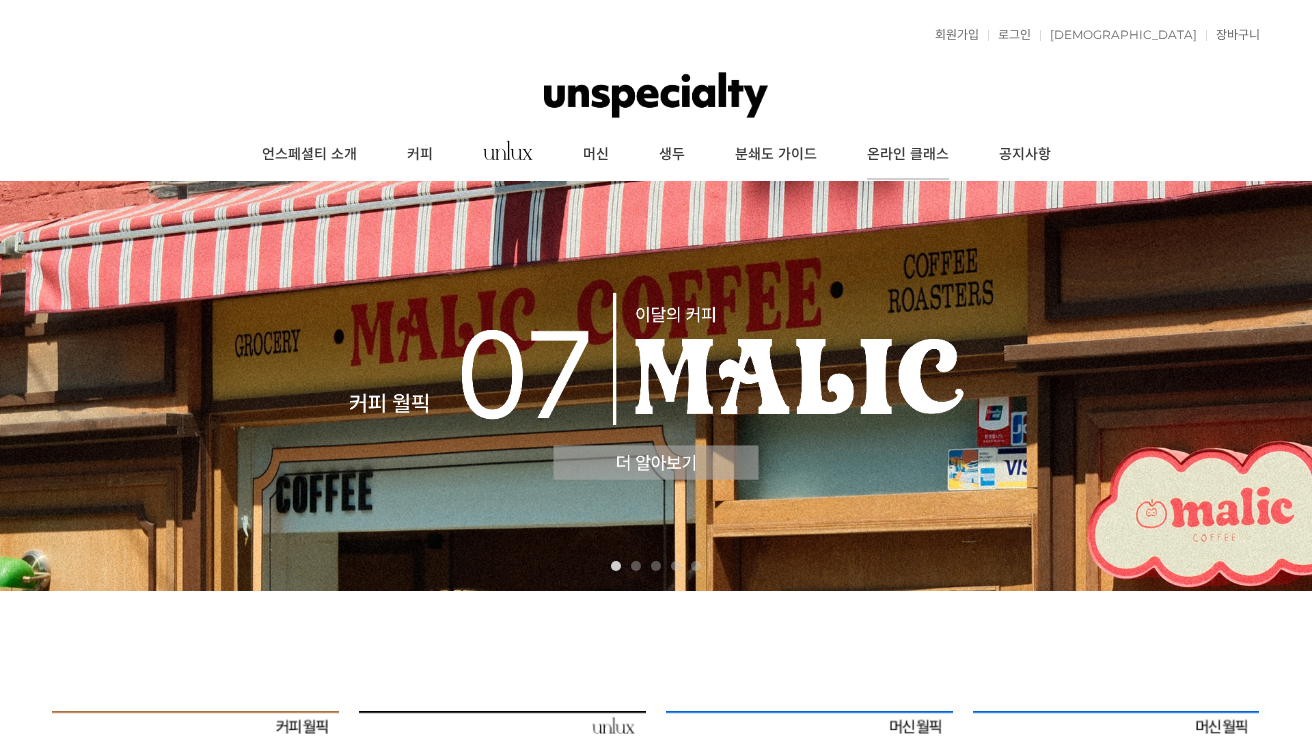 scroll, scrollTop: 0, scrollLeft: 0, axis: both 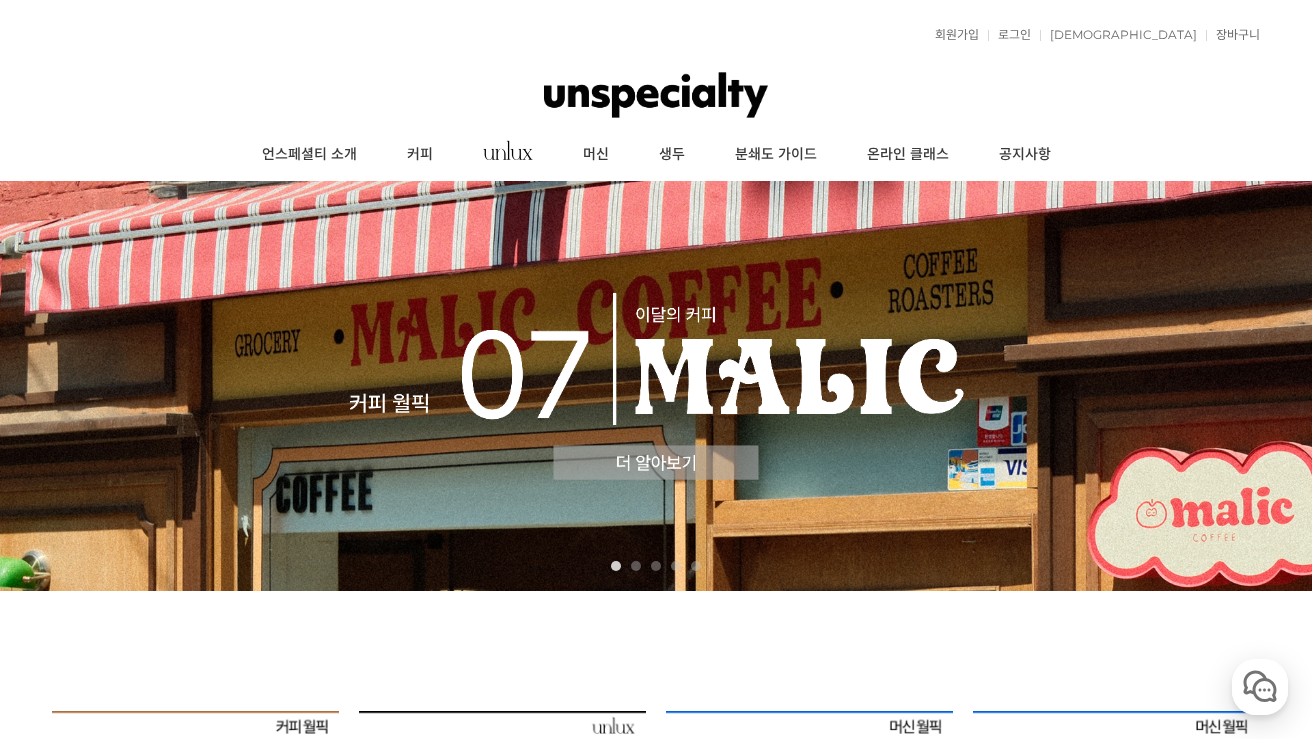 click at bounding box center [656, 386] 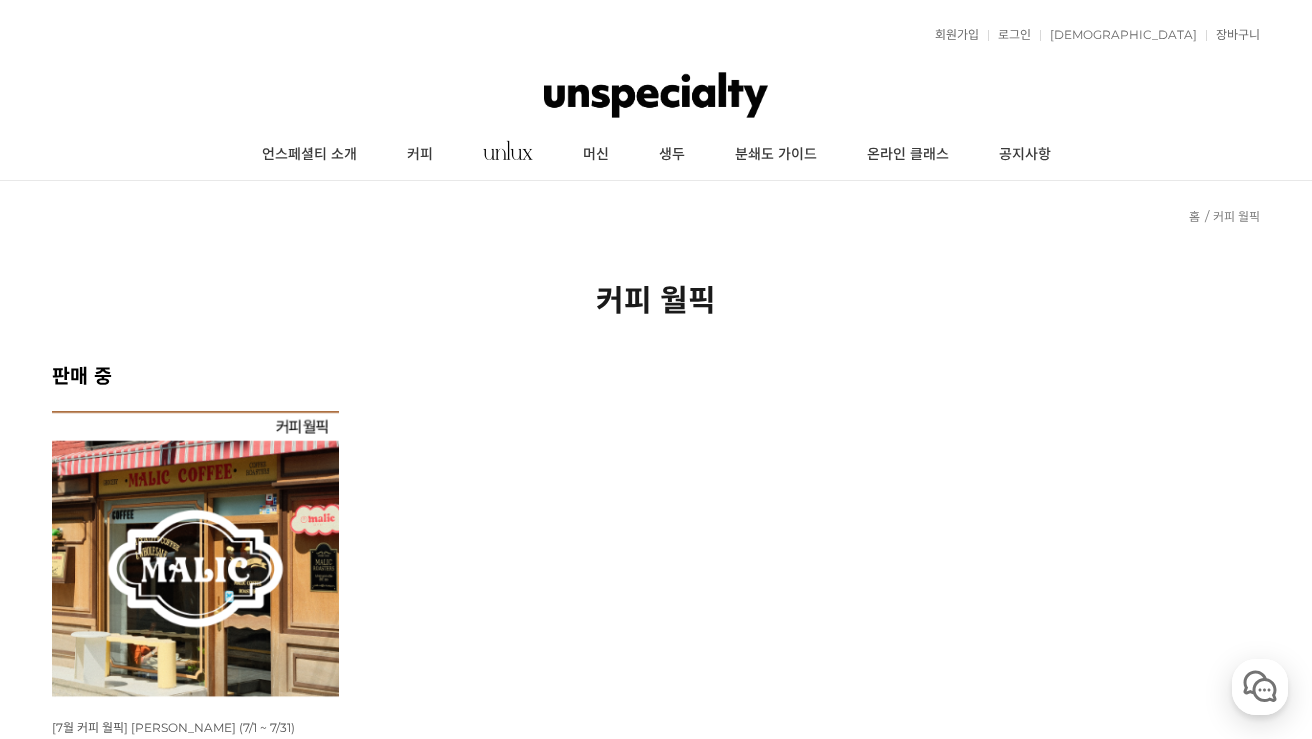 scroll, scrollTop: 0, scrollLeft: 0, axis: both 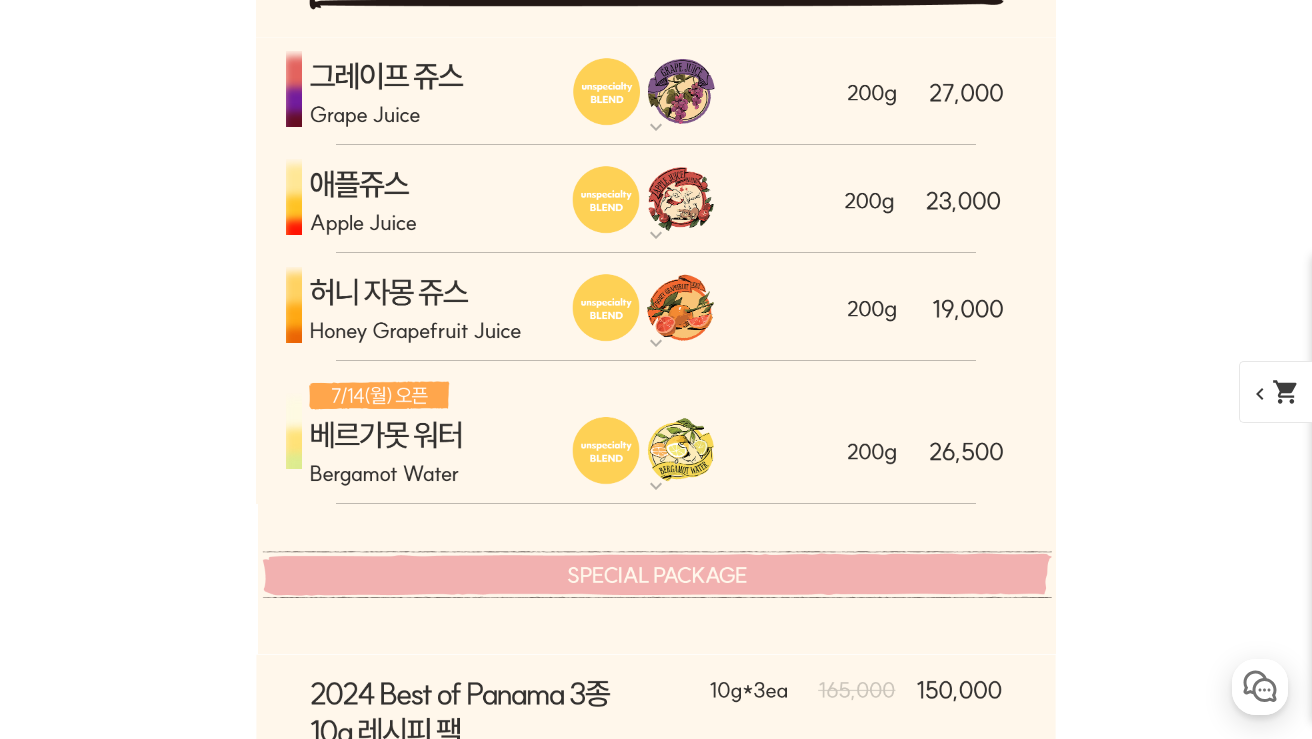 click at bounding box center [656, 199] 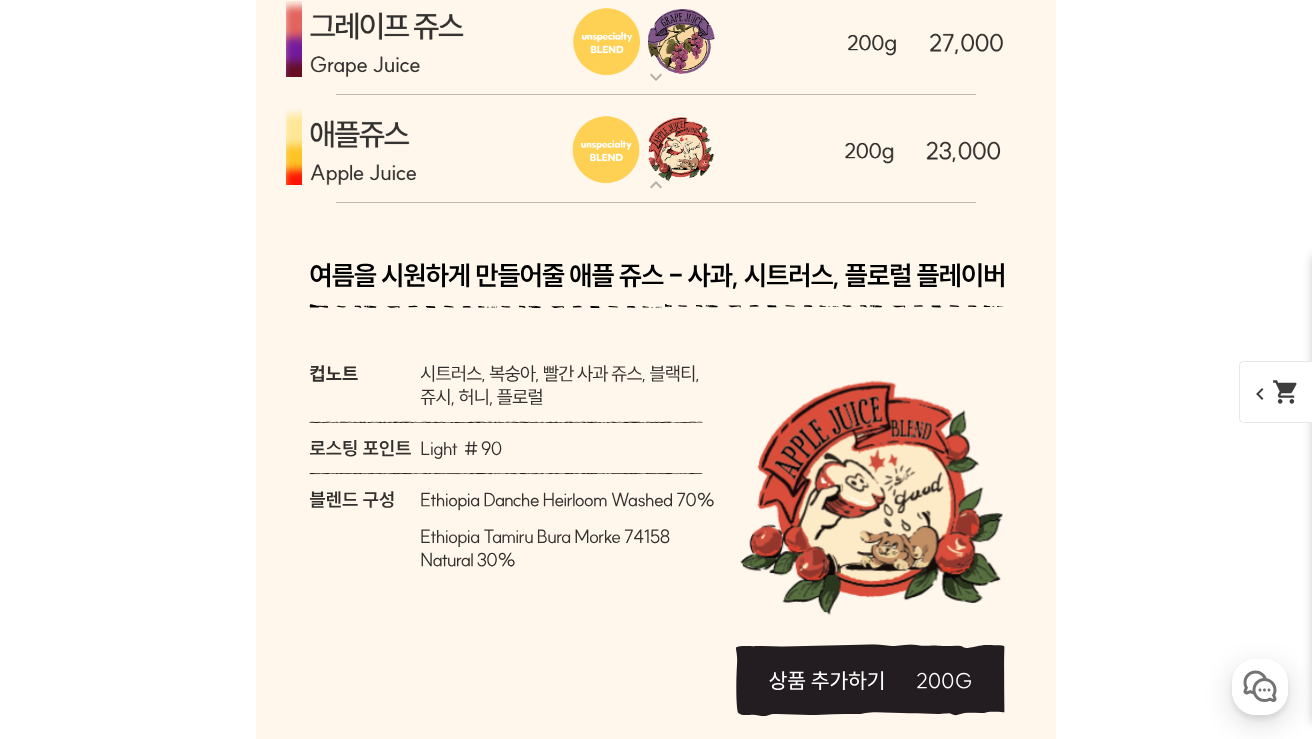 scroll, scrollTop: 6254, scrollLeft: 0, axis: vertical 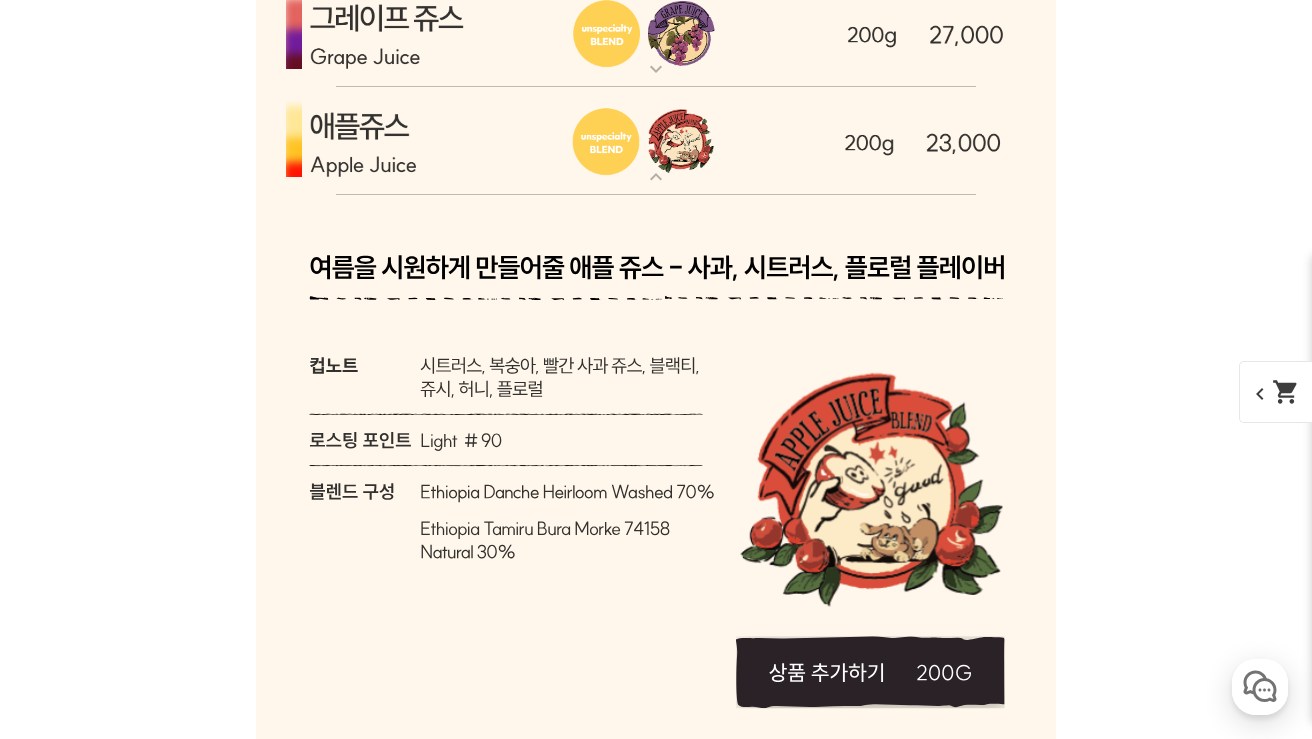 click 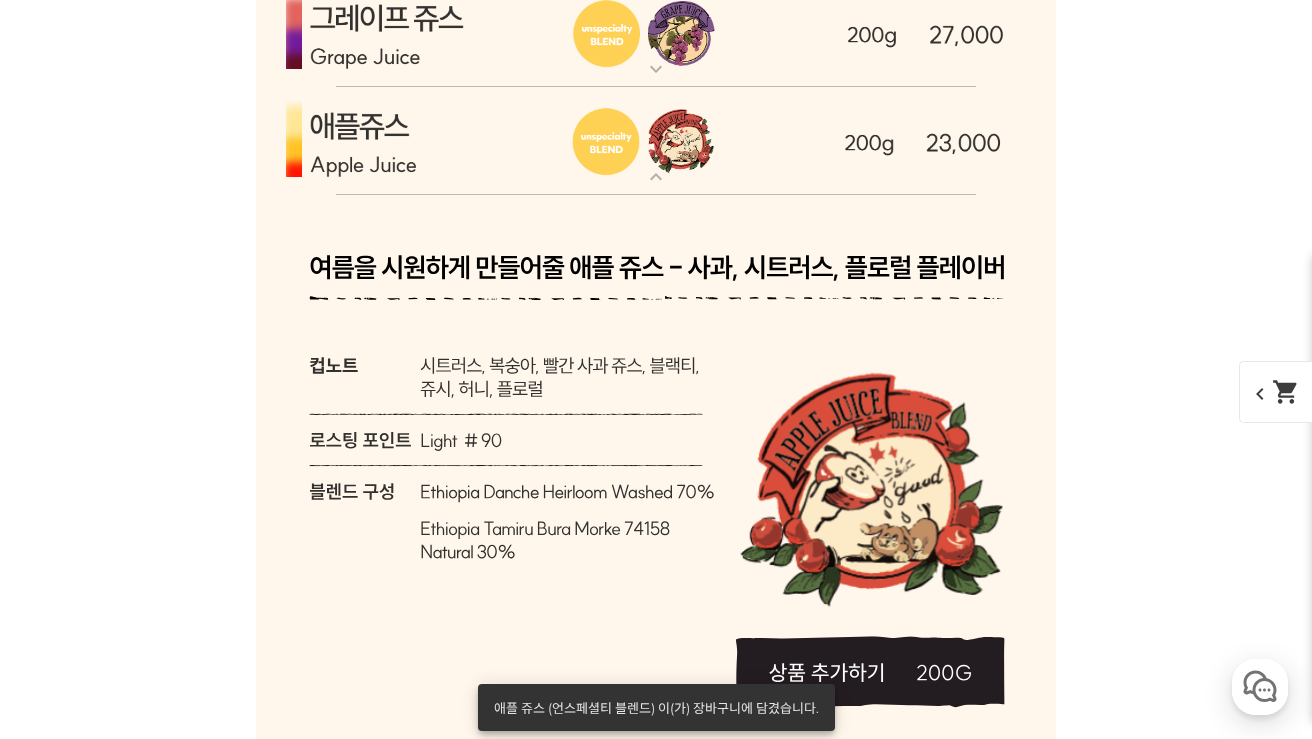 click at bounding box center (656, 141) 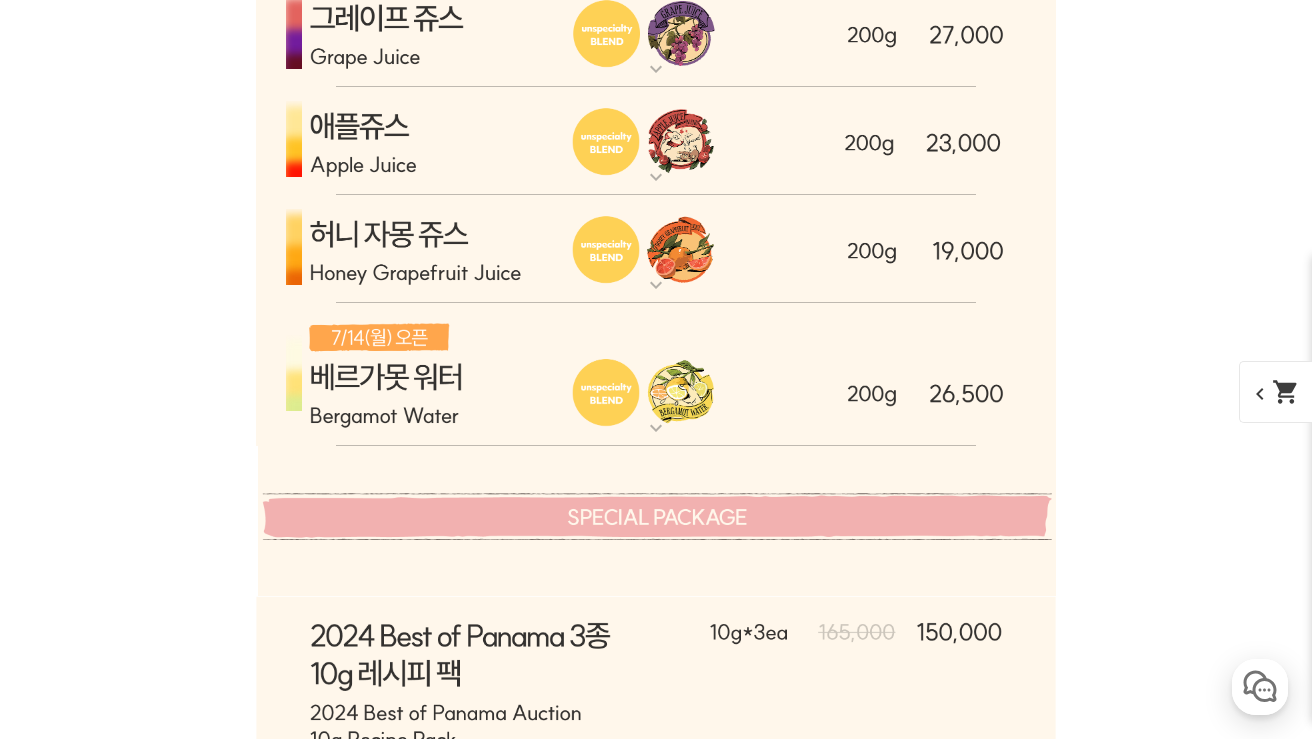 click at bounding box center [656, 249] 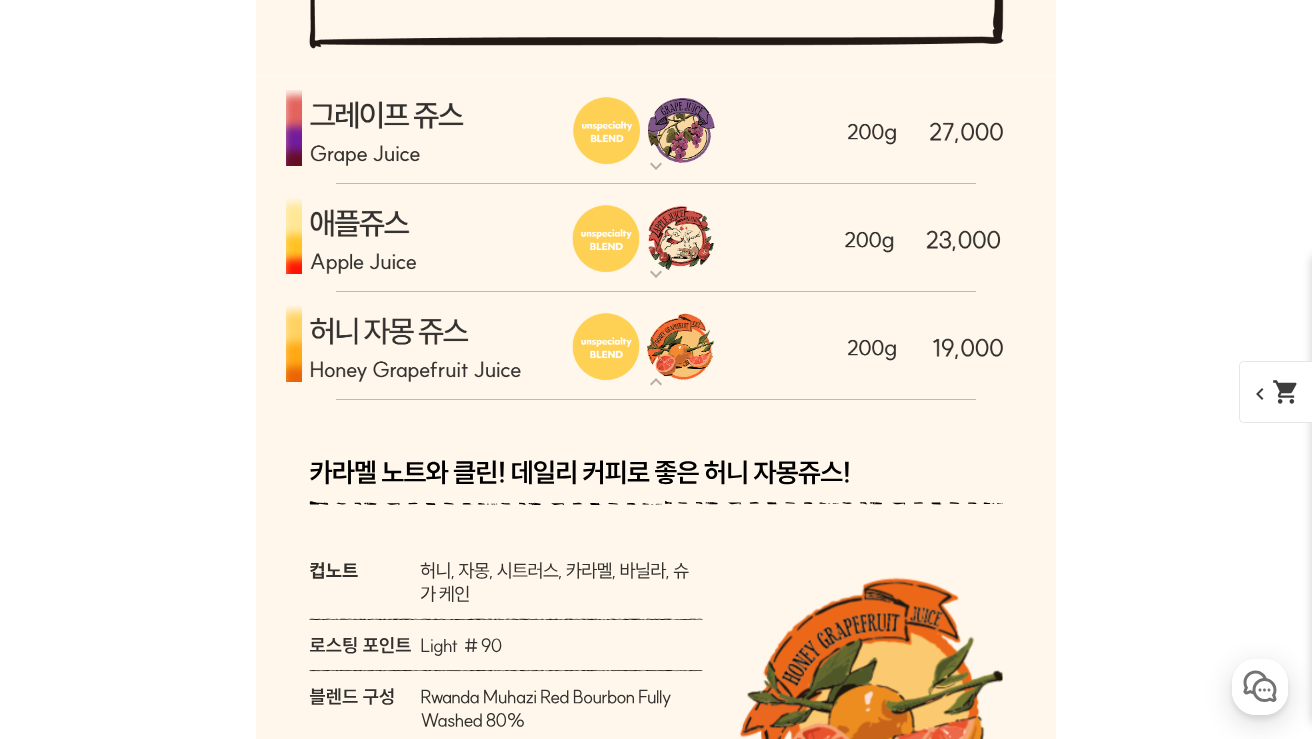 scroll, scrollTop: 6171, scrollLeft: 0, axis: vertical 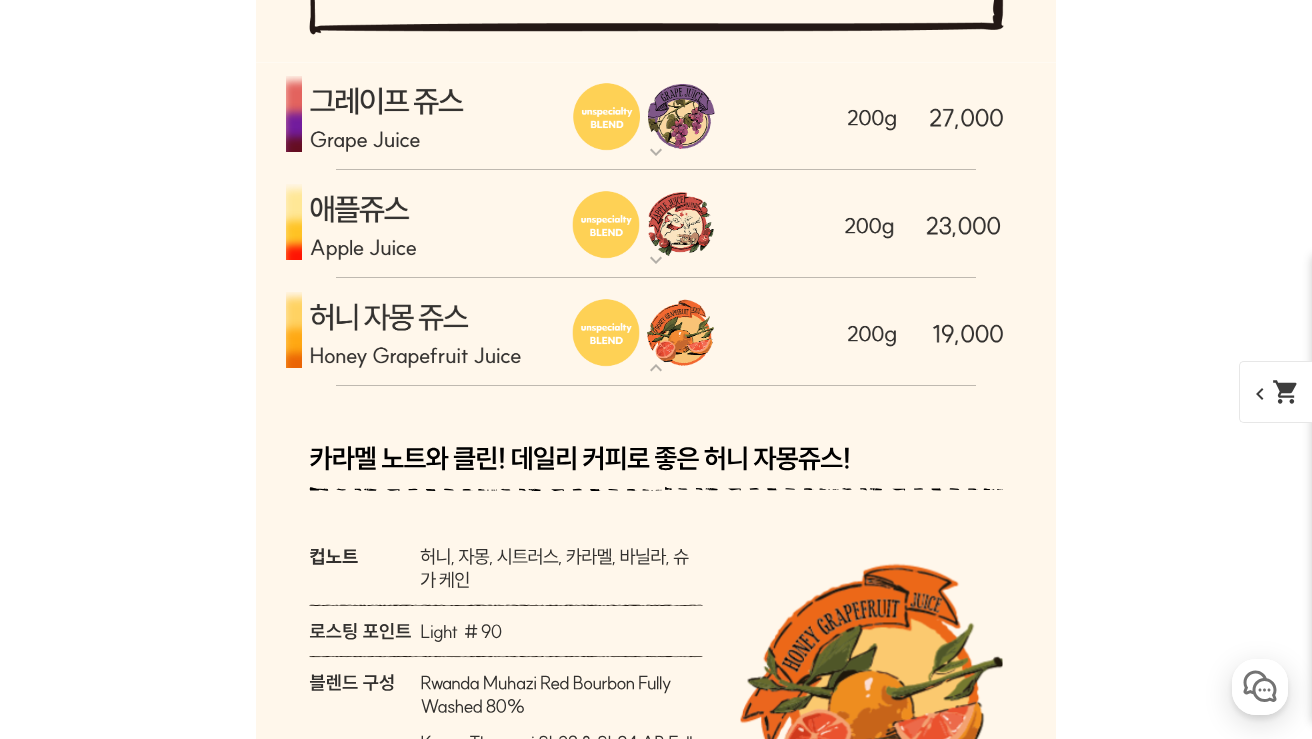 click at bounding box center [656, 332] 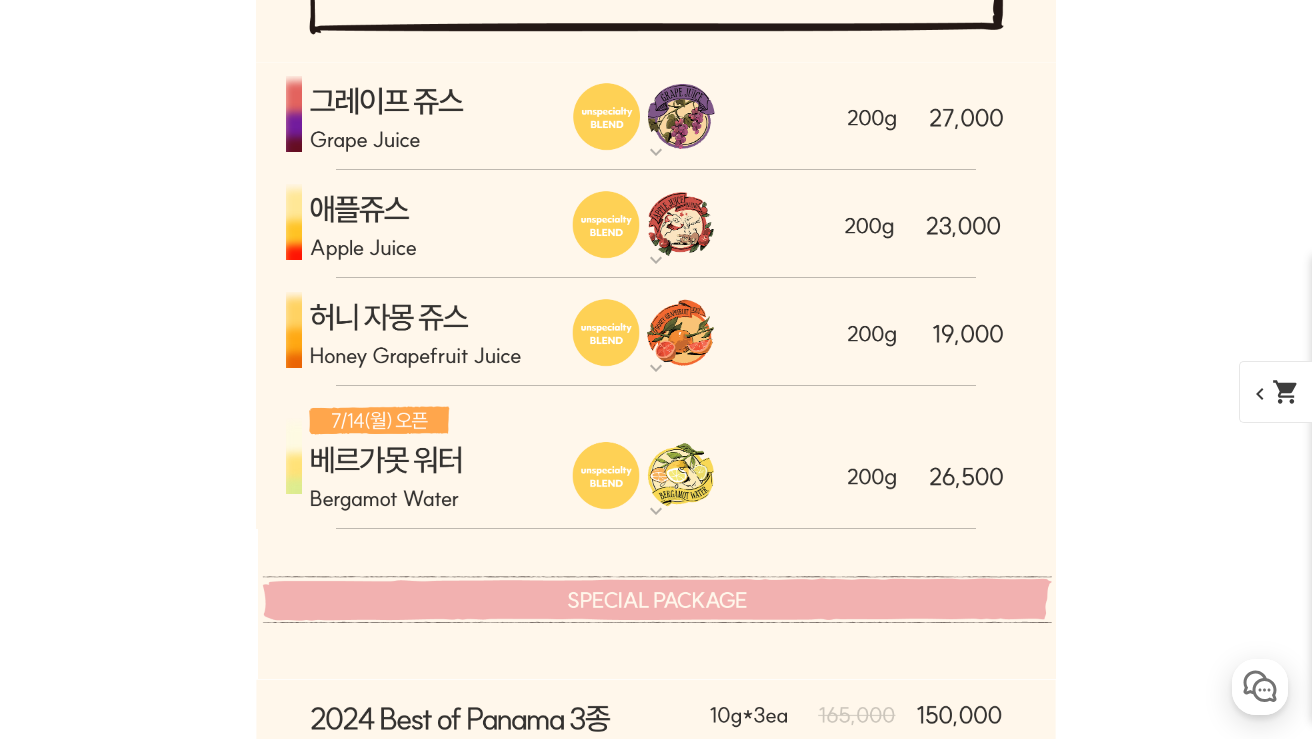 click at bounding box center (656, 224) 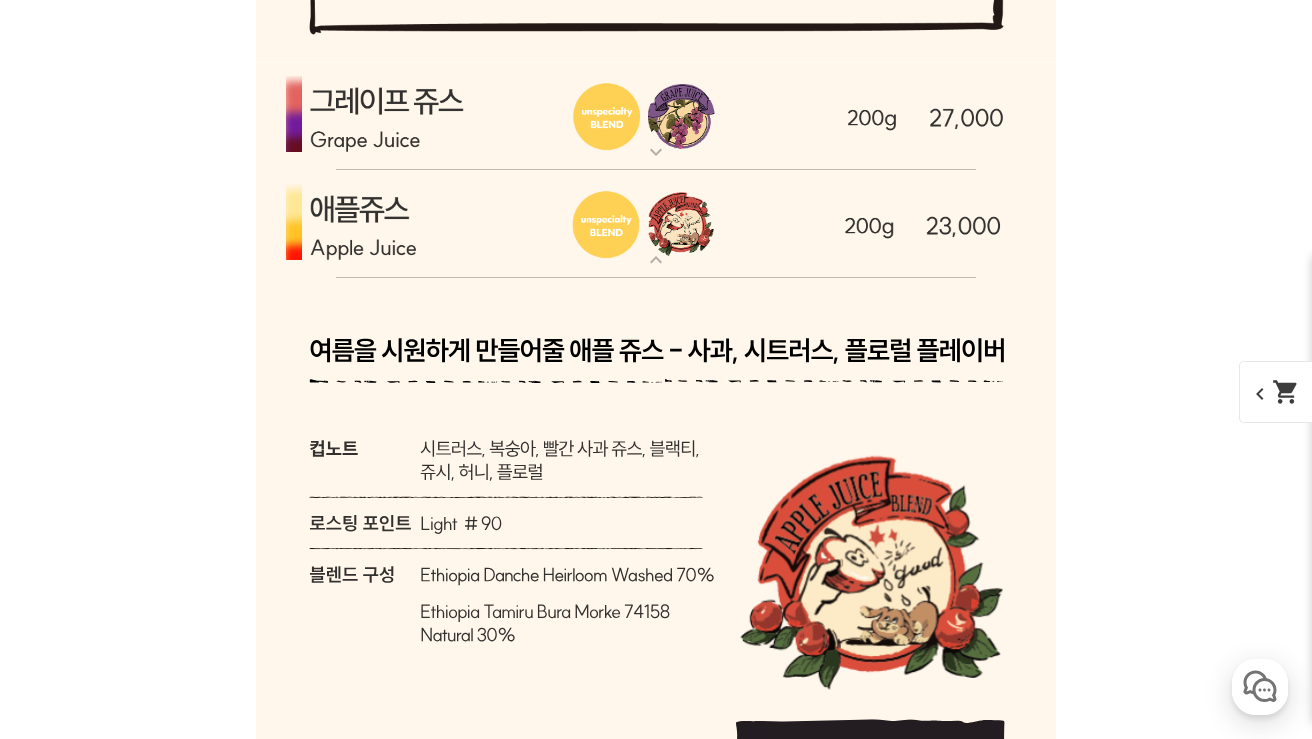 click at bounding box center [656, 224] 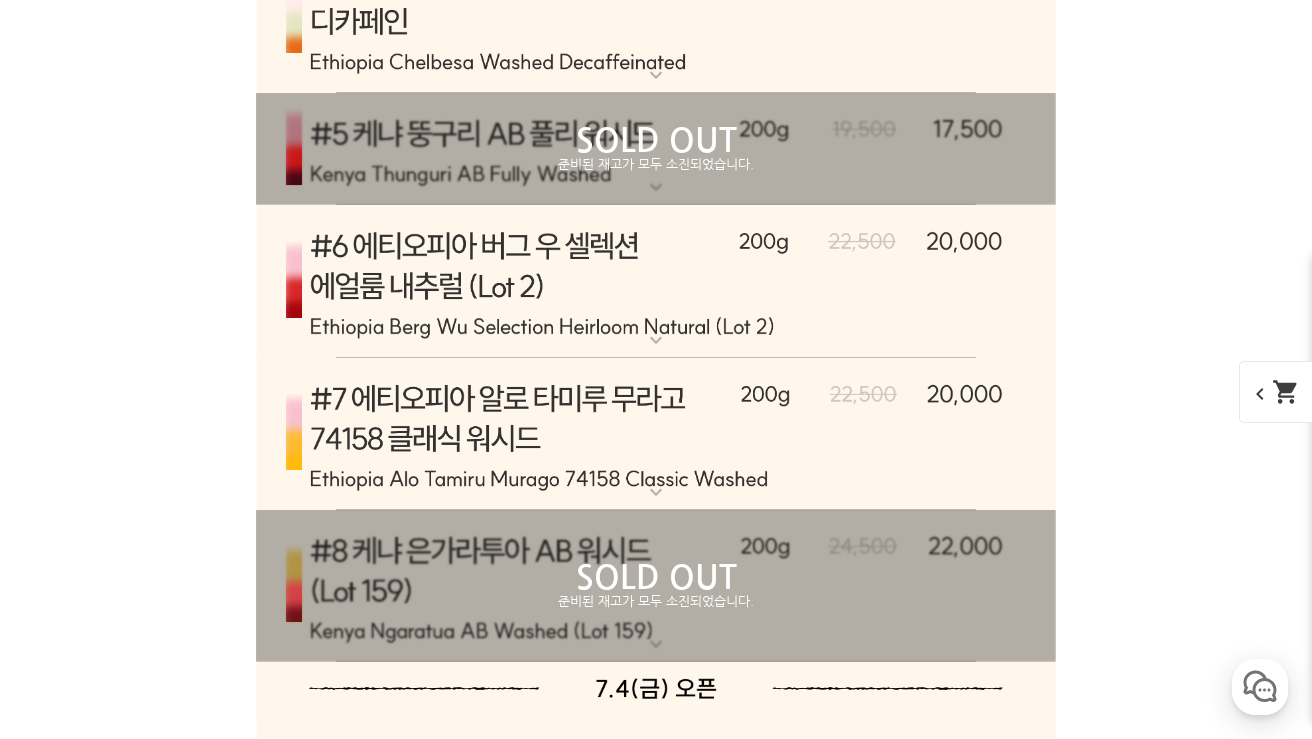 scroll, scrollTop: 9397, scrollLeft: 0, axis: vertical 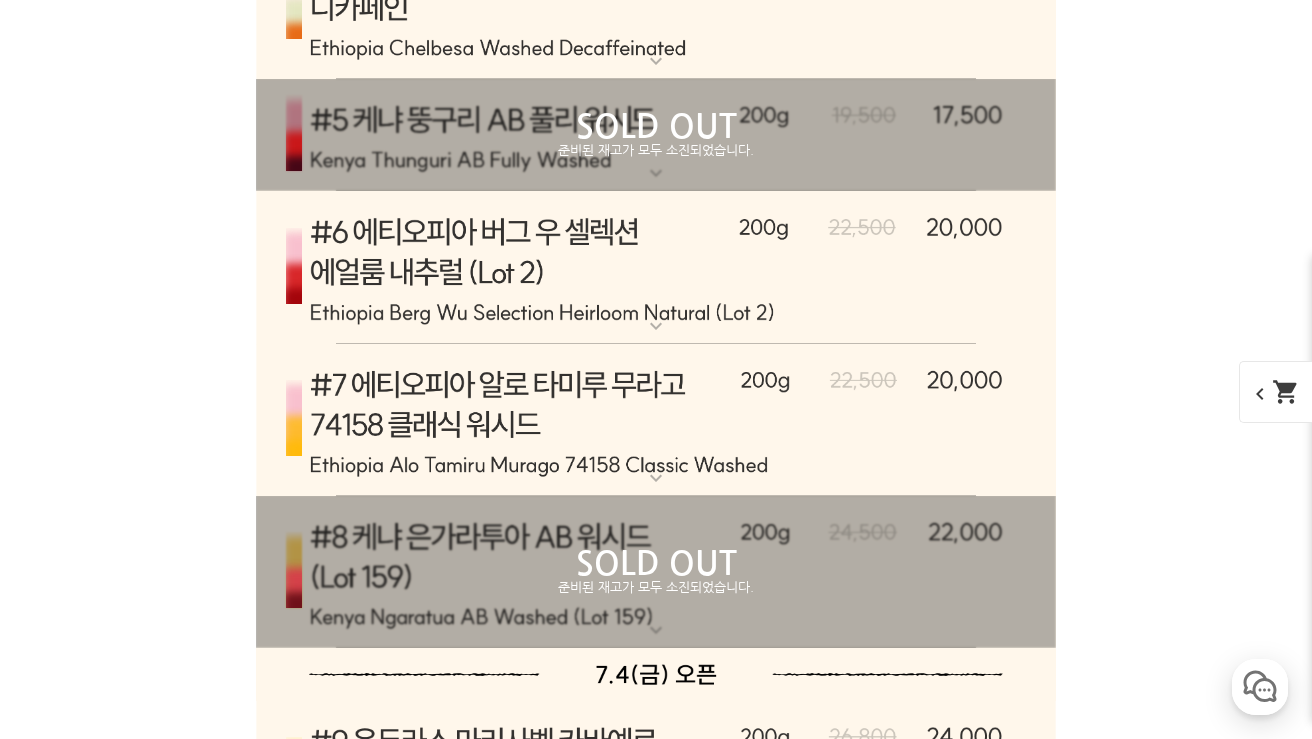 click at bounding box center [656, 420] 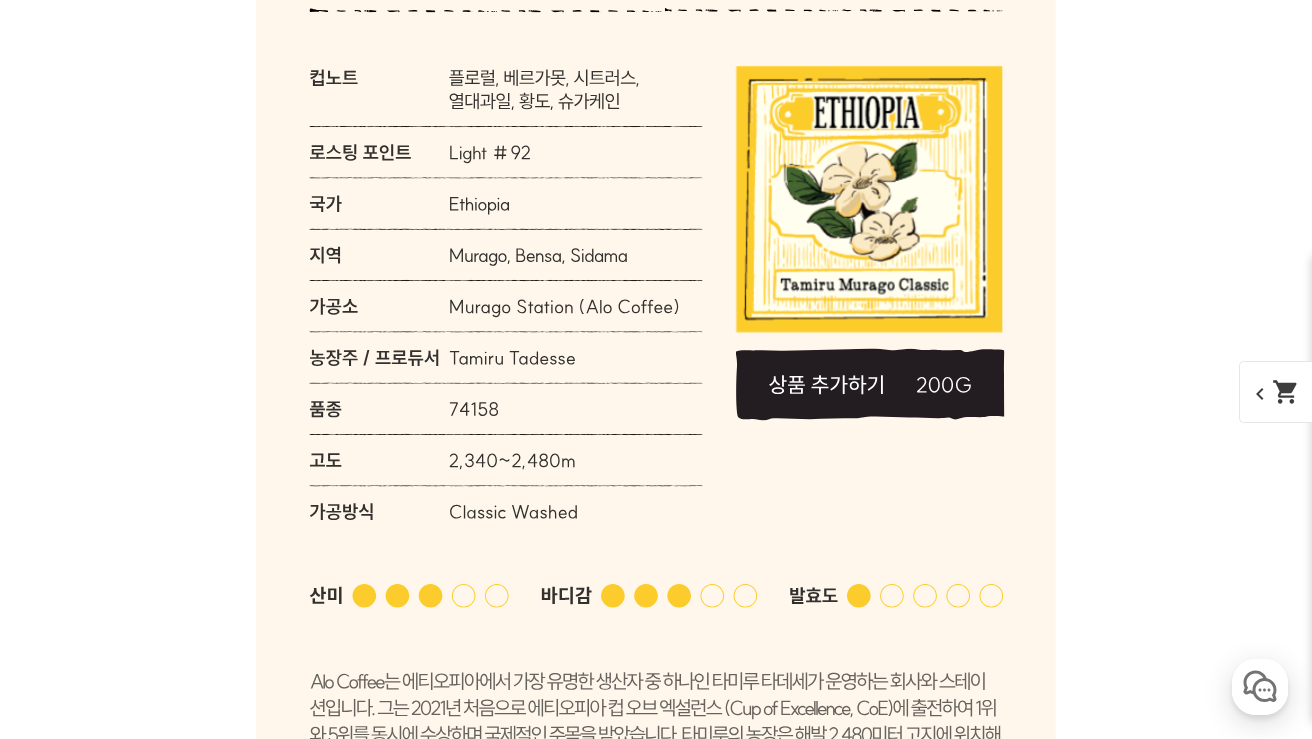 scroll, scrollTop: 10037, scrollLeft: 0, axis: vertical 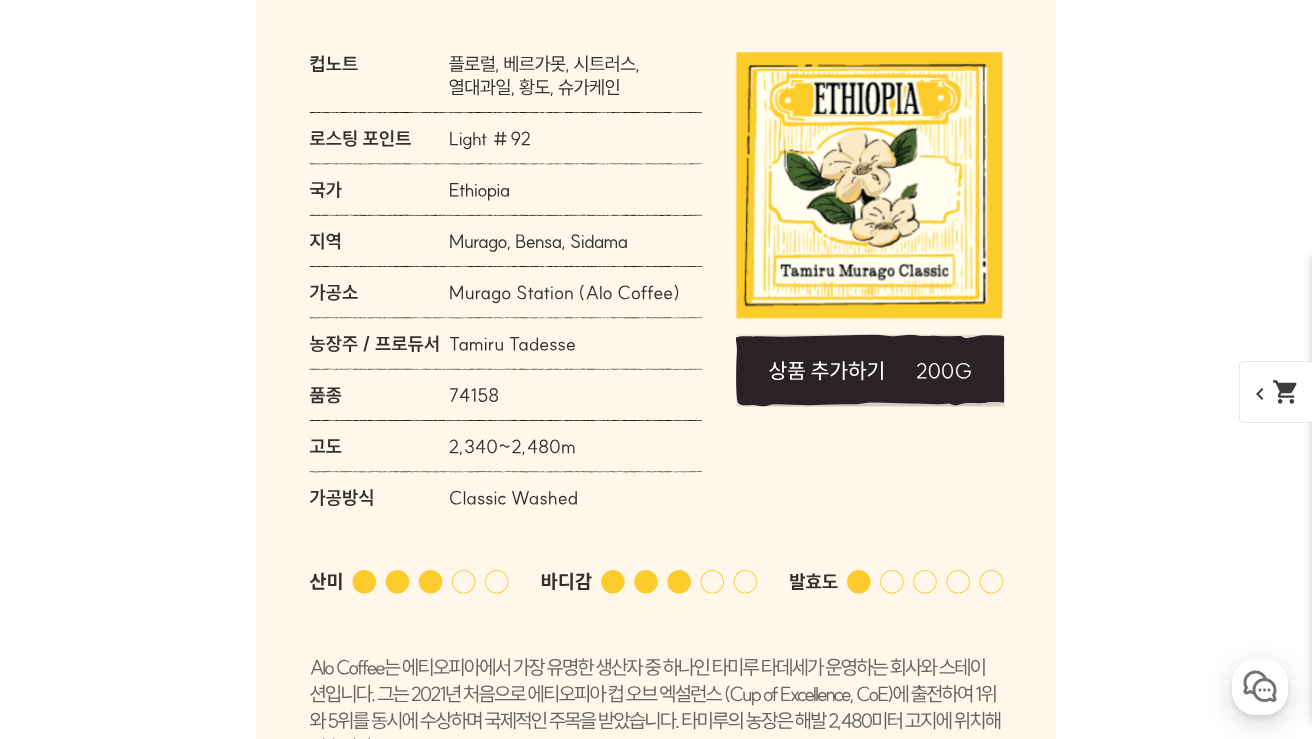 click 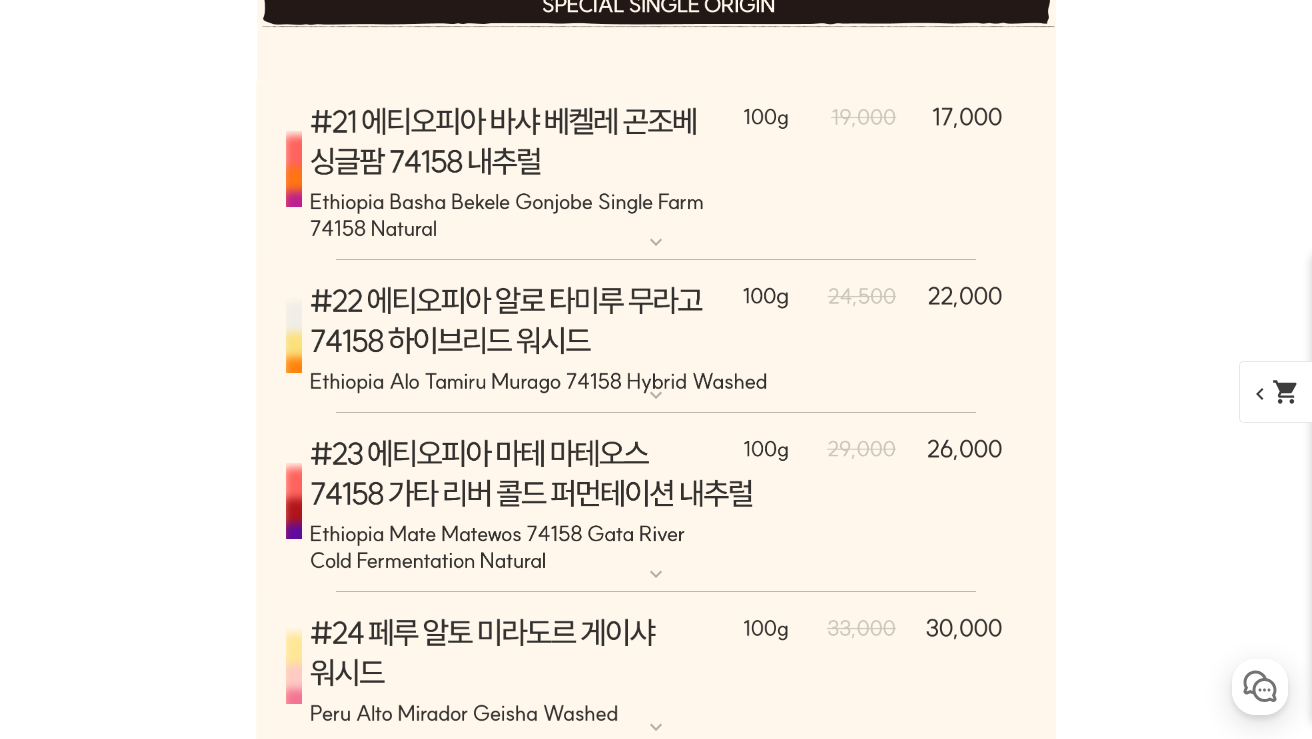 scroll, scrollTop: 13028, scrollLeft: 0, axis: vertical 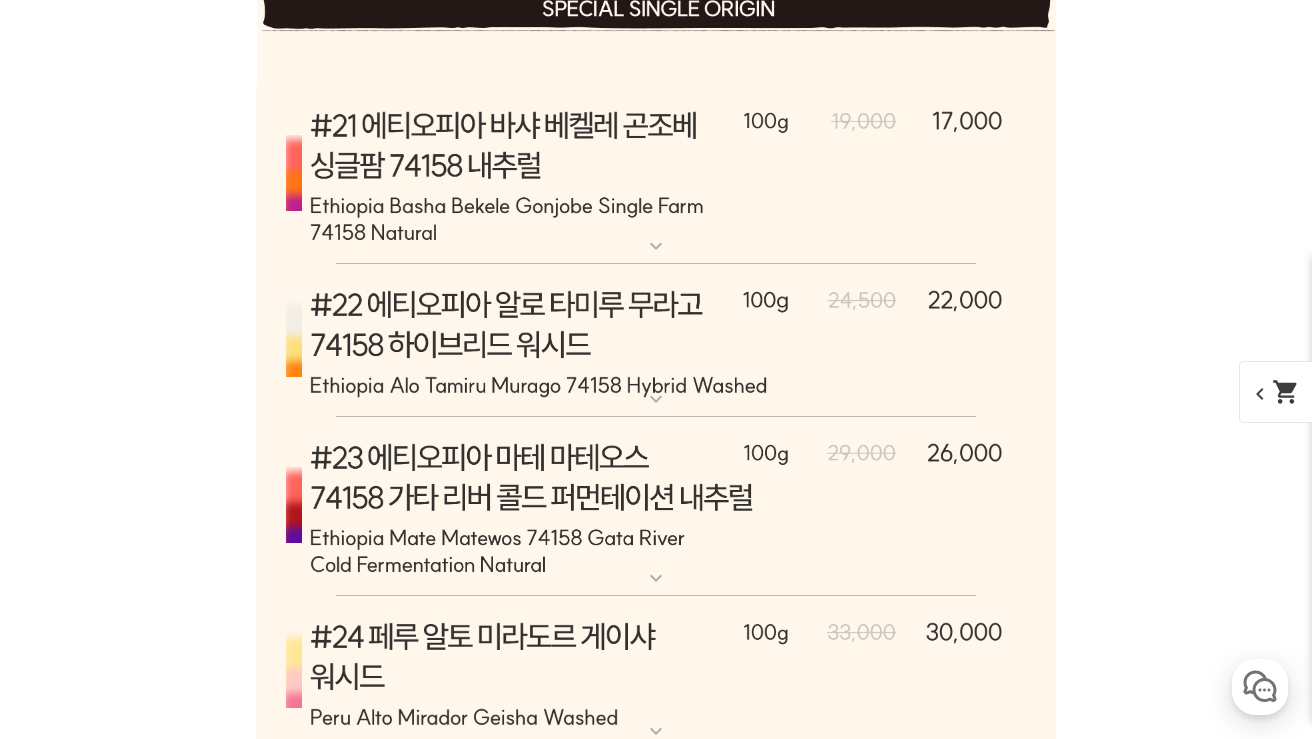 click at bounding box center [656, 341] 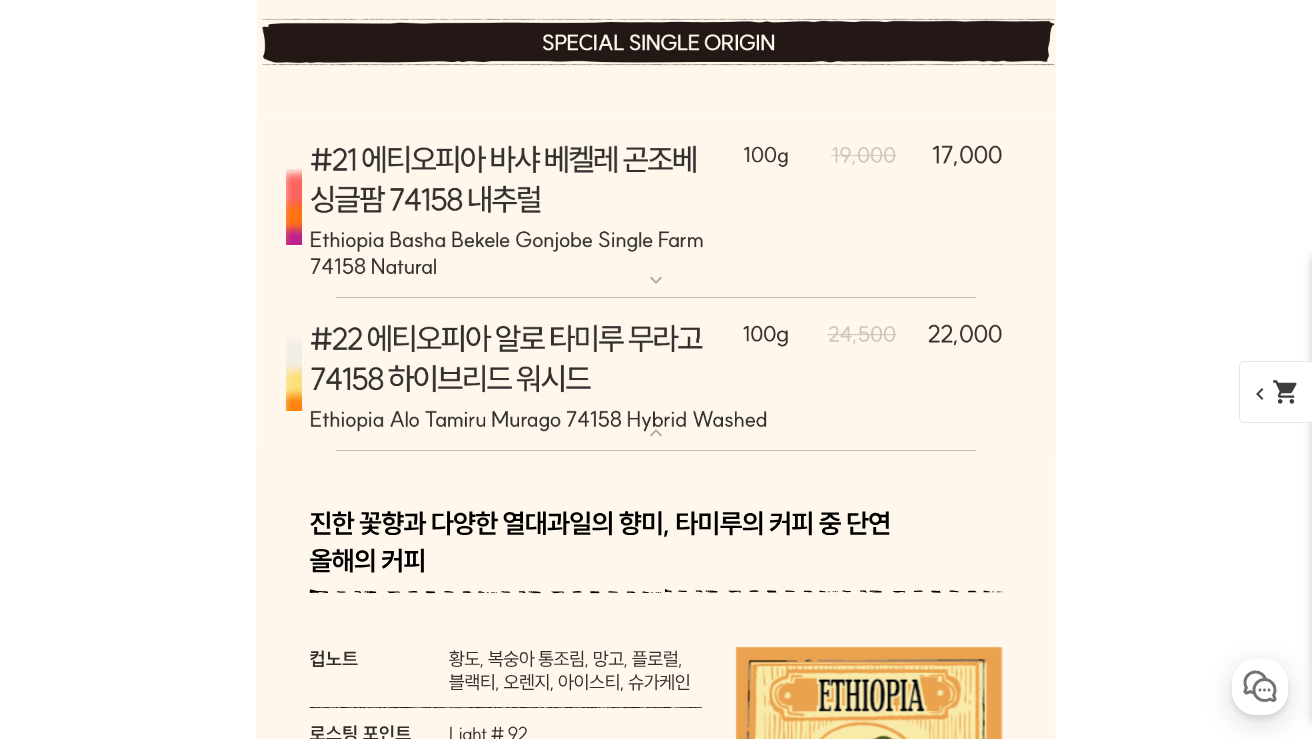 scroll, scrollTop: 12998, scrollLeft: 0, axis: vertical 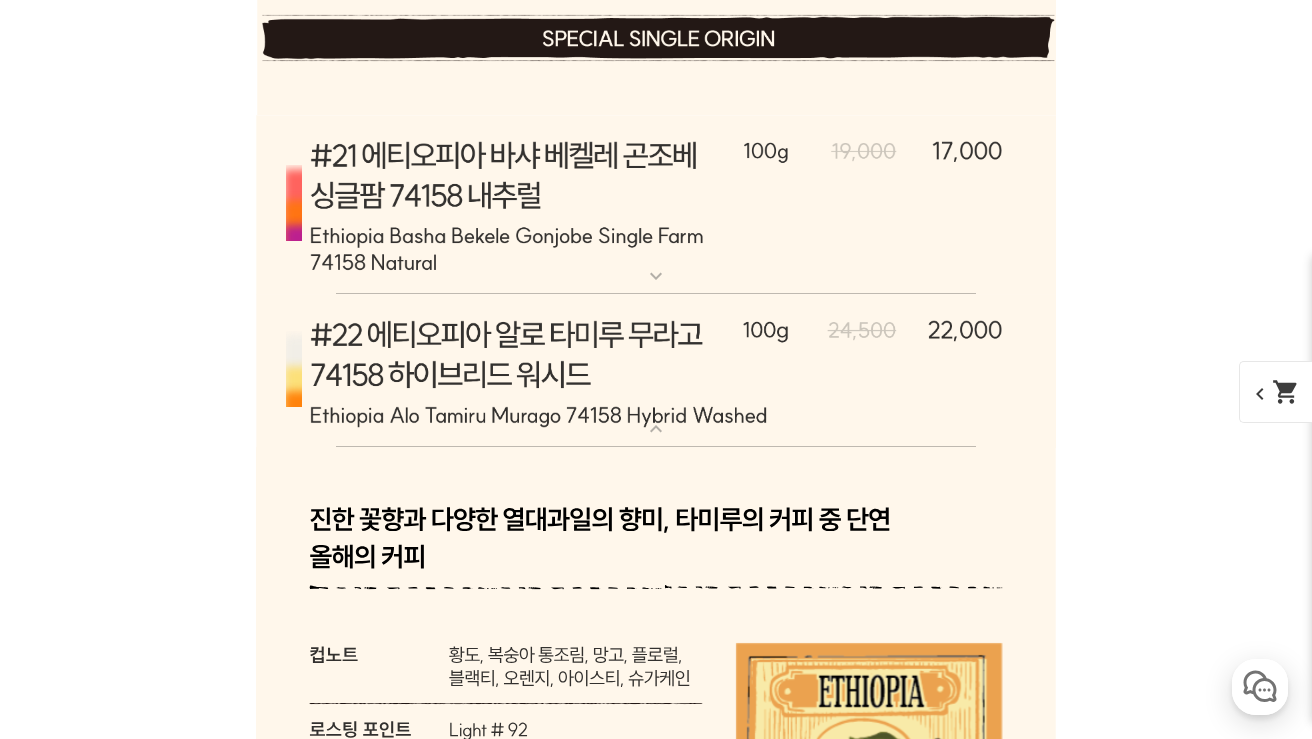 click at bounding box center [656, 371] 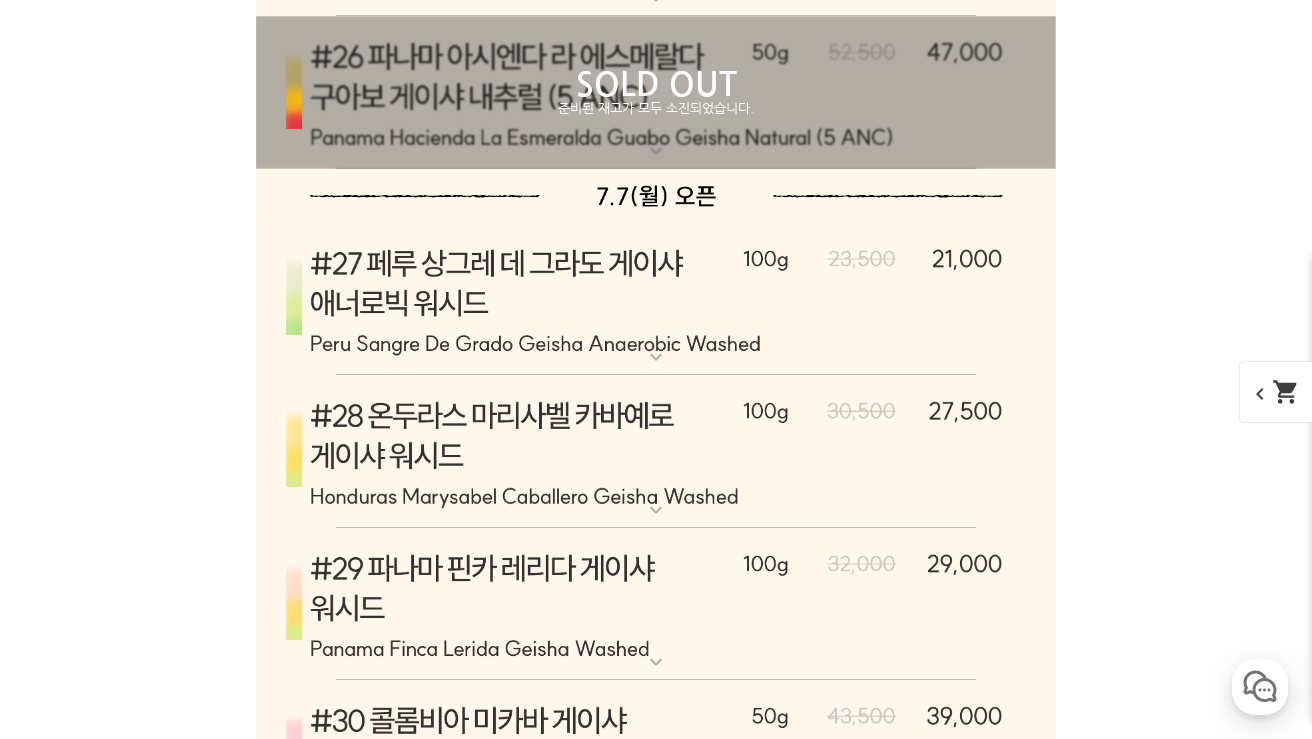 scroll, scrollTop: 14070, scrollLeft: 0, axis: vertical 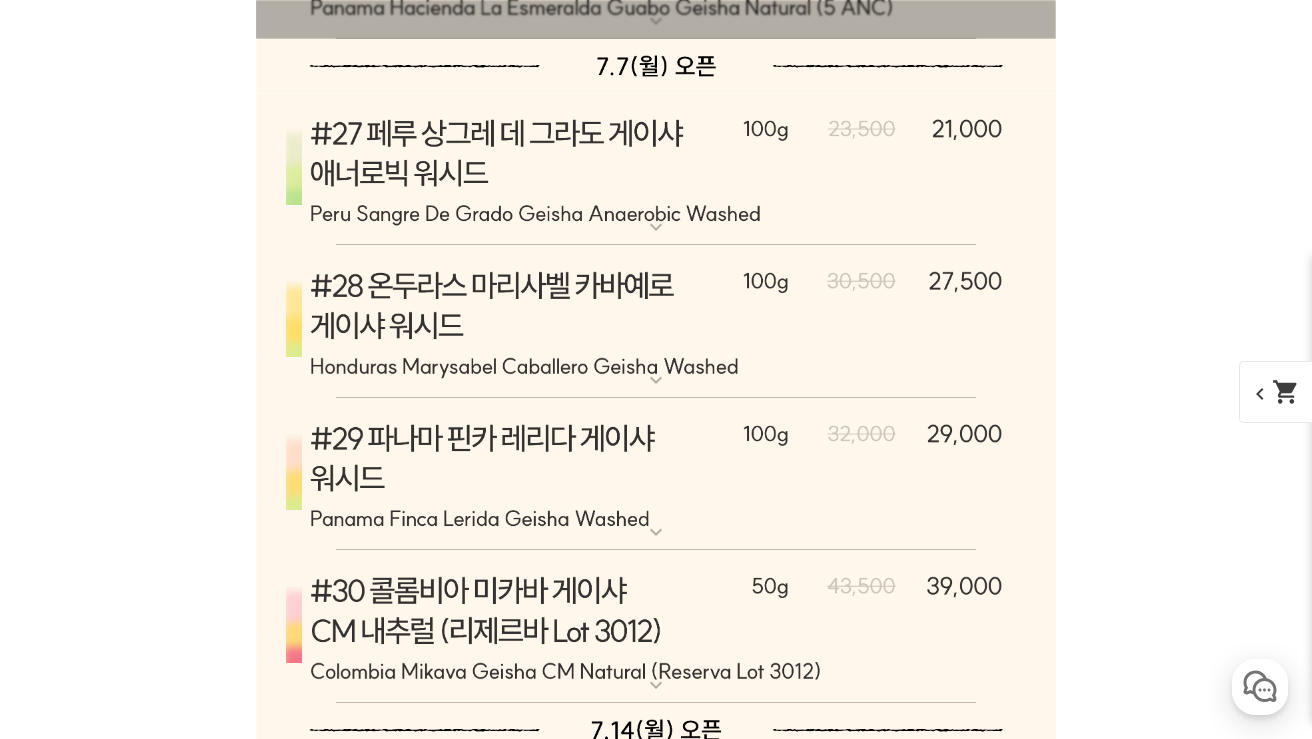 click at bounding box center [656, 170] 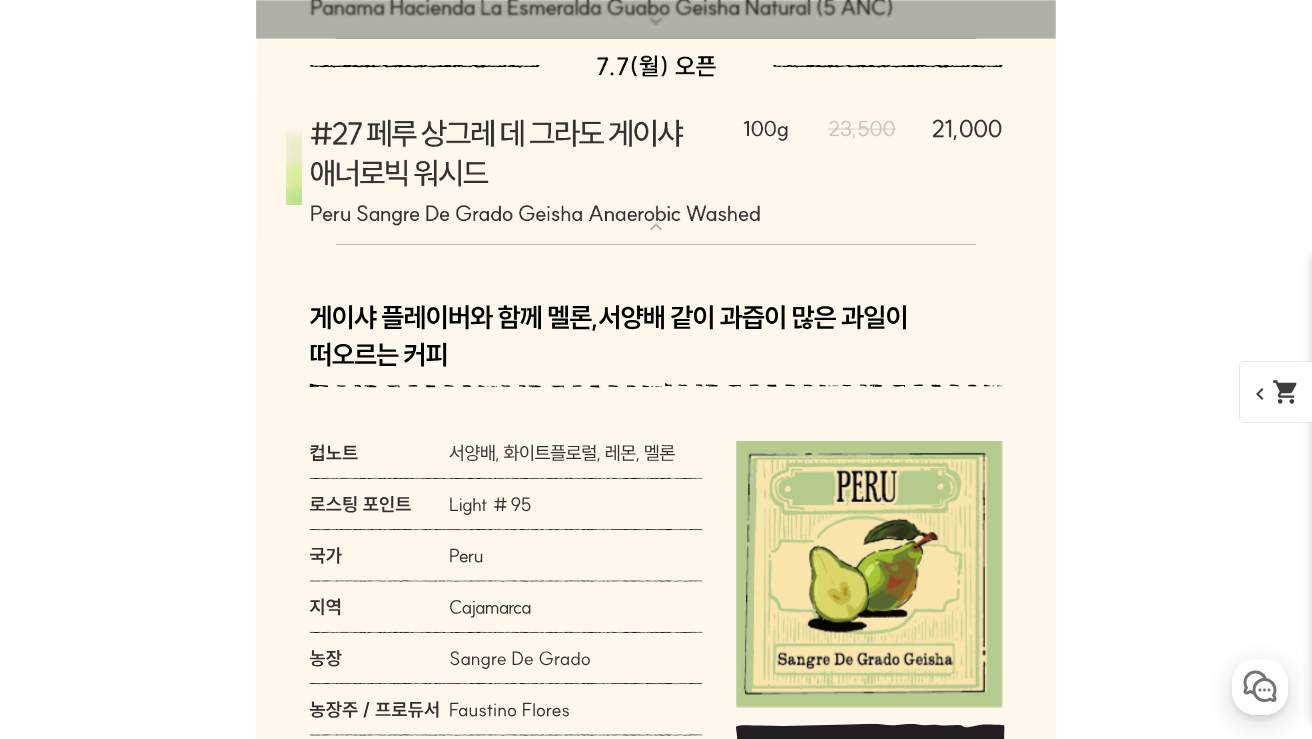 click at bounding box center (656, 170) 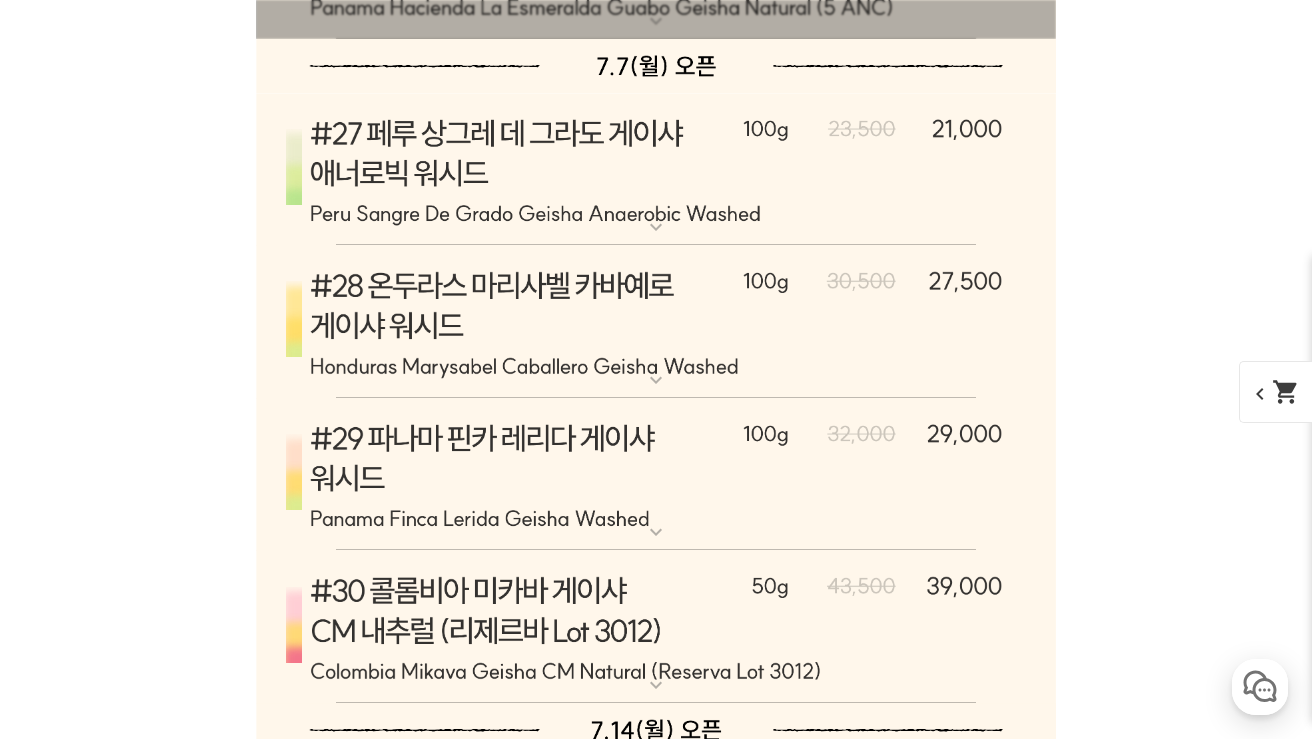click on "게시글 신고하기
신고사유
관련없는 내용
욕설/비방
개인정보유출
광고/홍보글
기타
신고해주신 내용은 쇼핑몰 운영자의 검토 후 내부 운영 정책에 의해 처리가 진행됩니다.
신고
취소
닫기
상세 정보
상품 후기  190
상품 문의  30
배송/반품 안내
상세 정보
배송/반품 안내
상품 후기  190
상품 문의  30
﻿  expand_more  [PERSON_NAME] (언스페셜티 블렌드)  expand_more  애플 쥬스 (언스페셜티 블렌드)  expand_more   expand_more   expand_more   expand_more" at bounding box center (656, 9250) 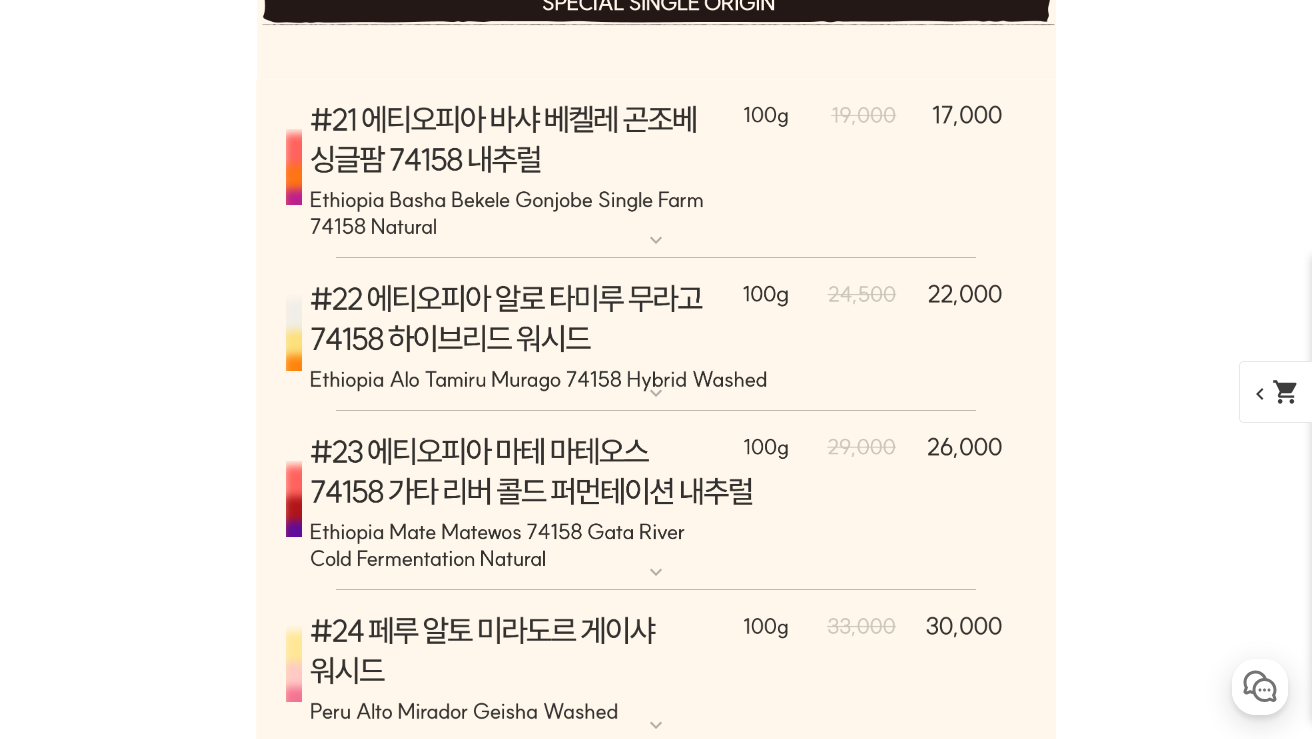 scroll, scrollTop: 13030, scrollLeft: 0, axis: vertical 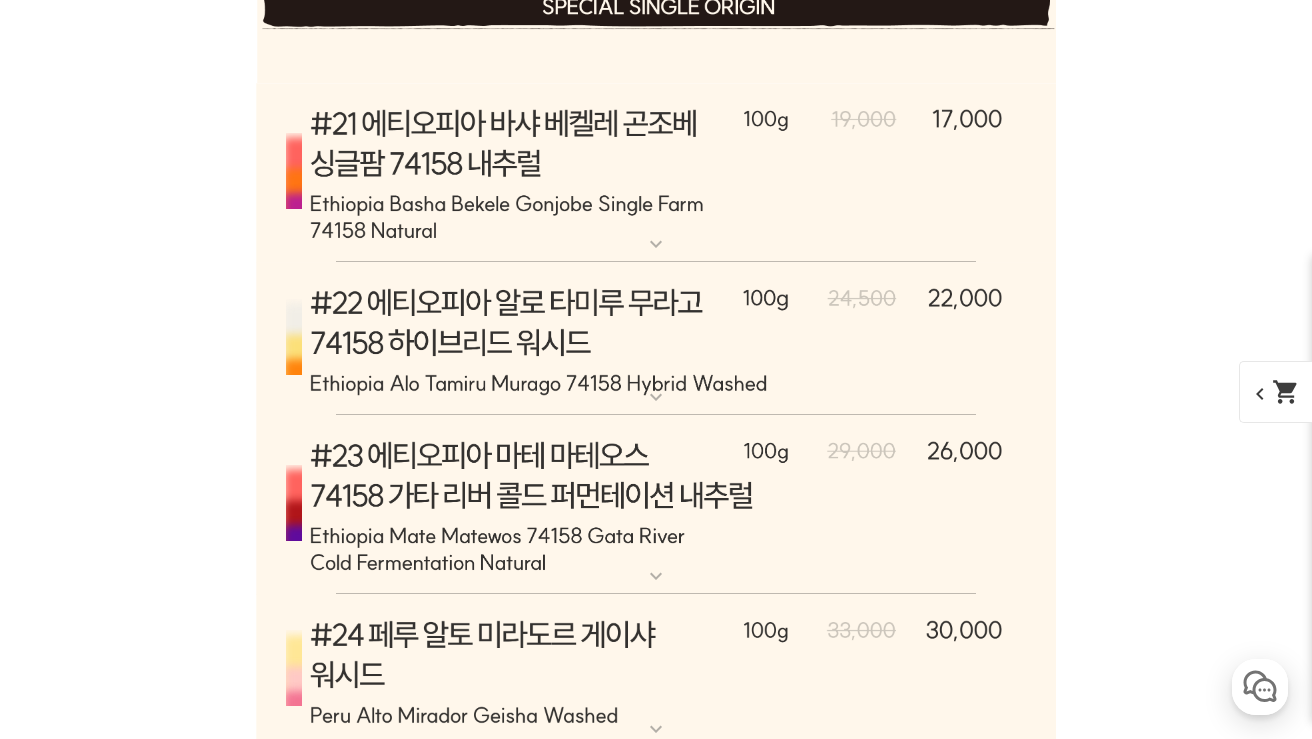 click at bounding box center (656, 339) 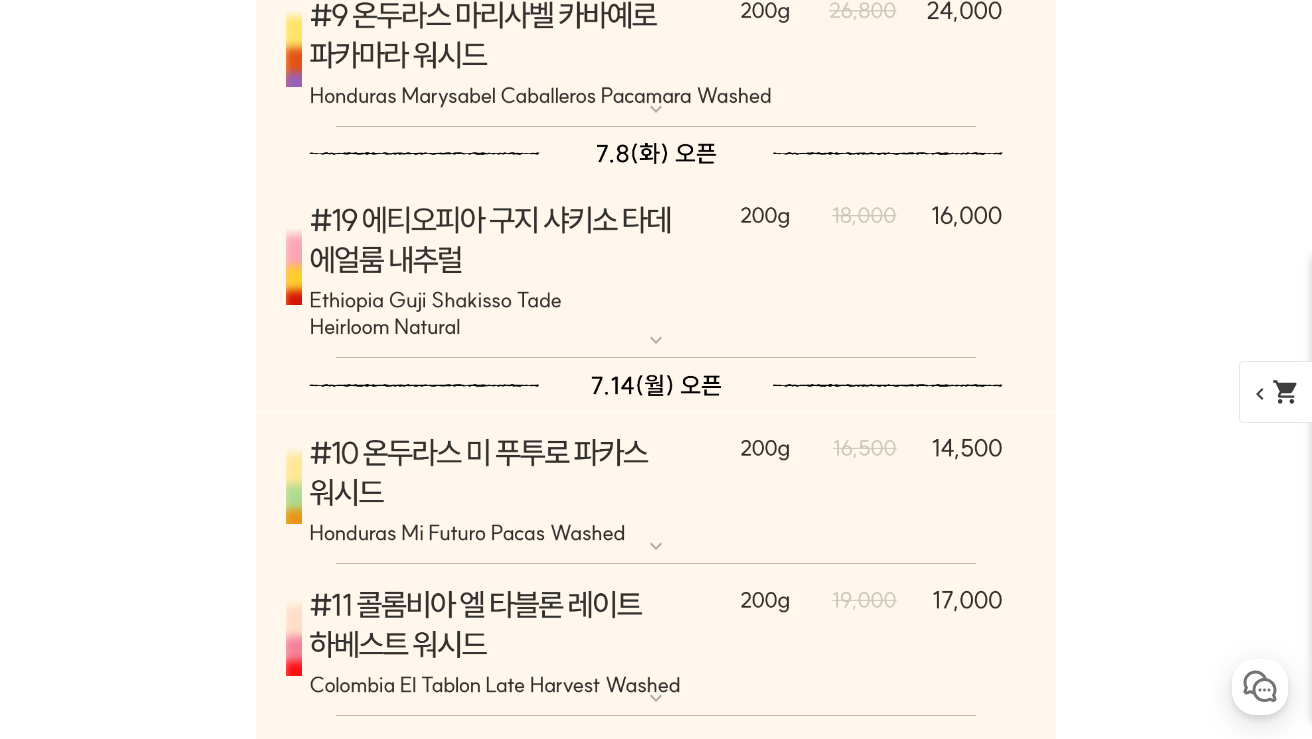 scroll, scrollTop: 11241, scrollLeft: 0, axis: vertical 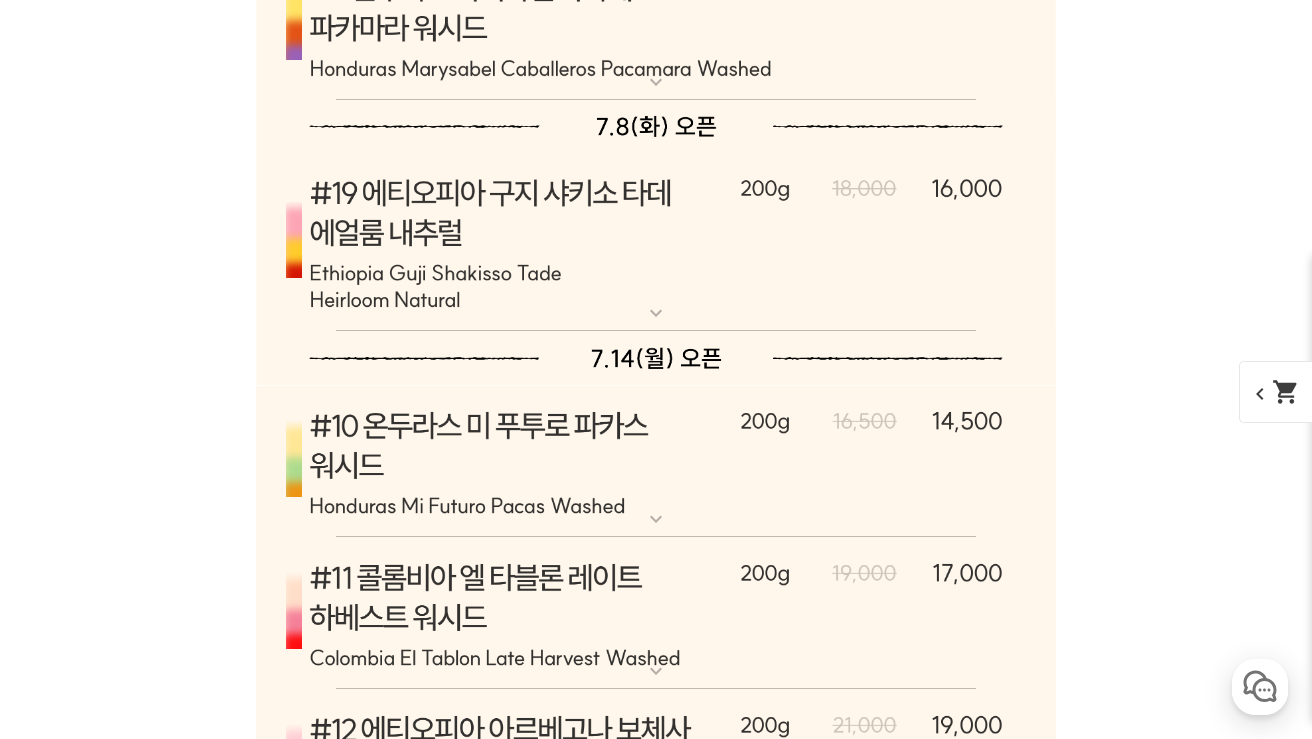 click on "expand_more" at bounding box center (656, 313) 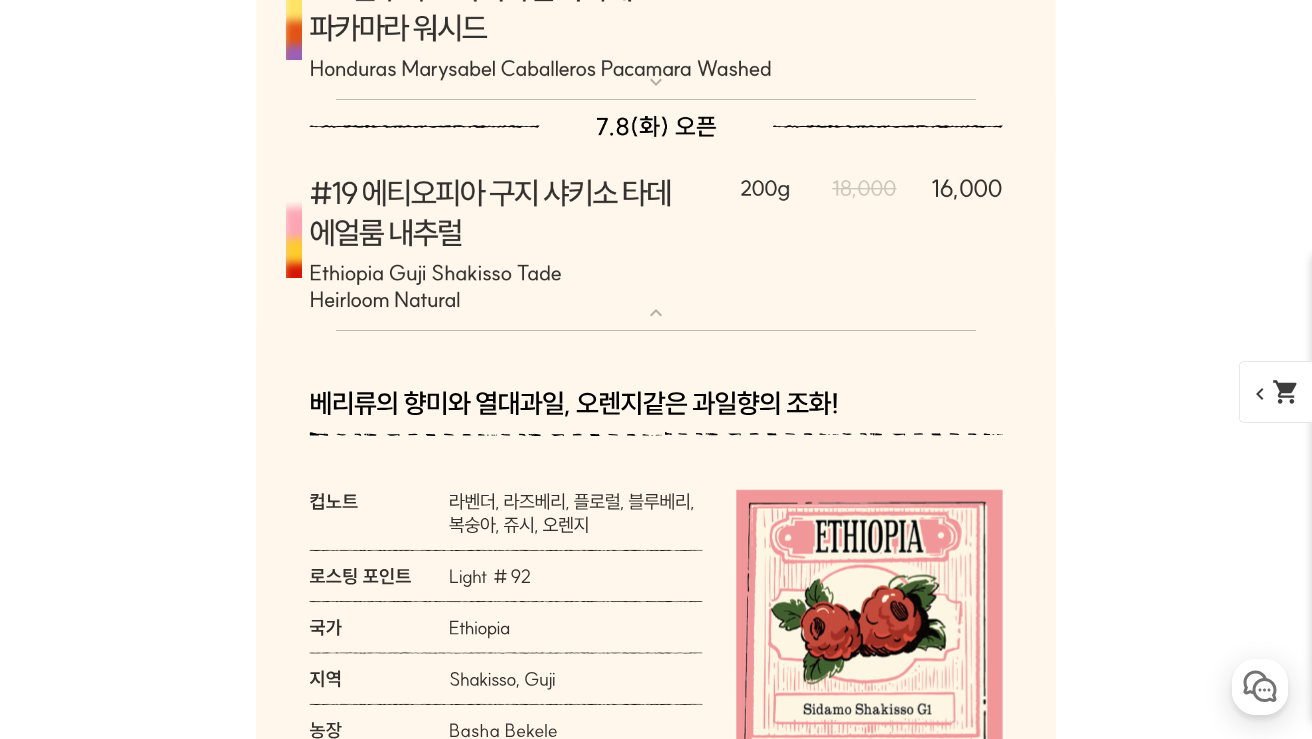 drag, startPoint x: 647, startPoint y: 317, endPoint x: 1131, endPoint y: 331, distance: 484.20242 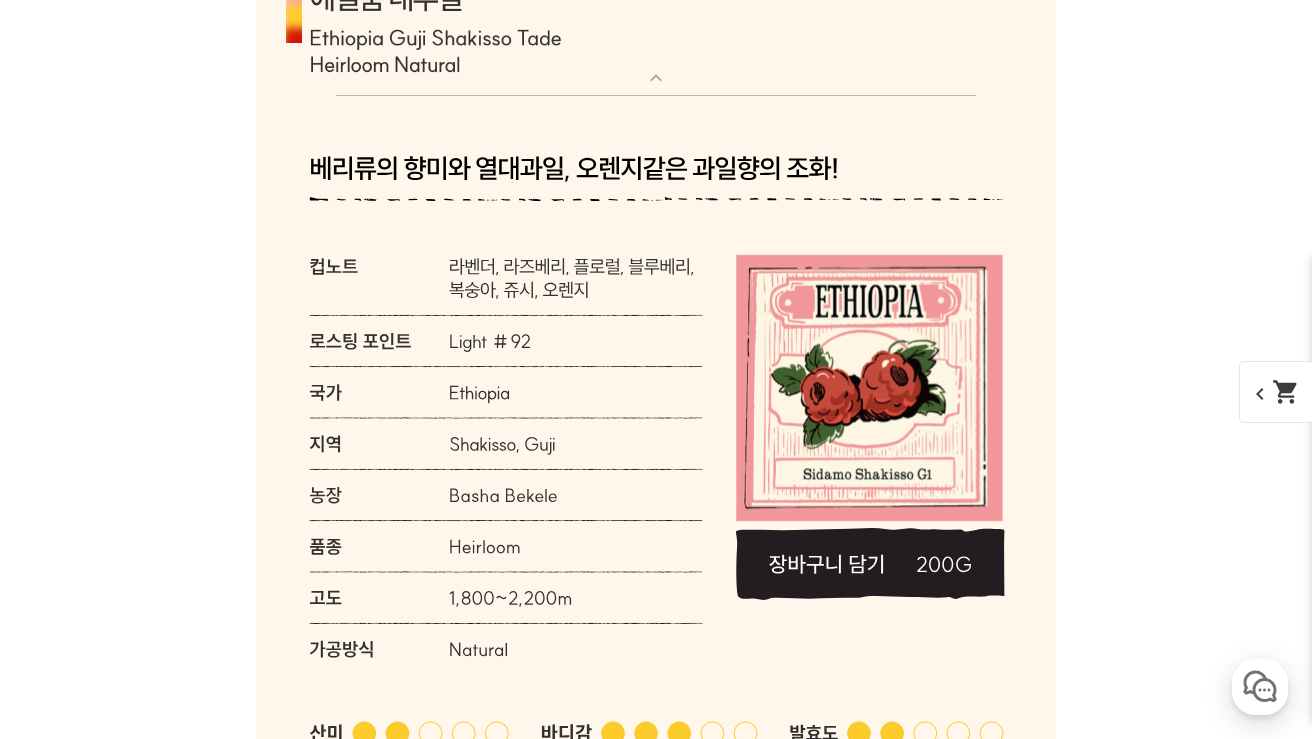 scroll, scrollTop: 11484, scrollLeft: 0, axis: vertical 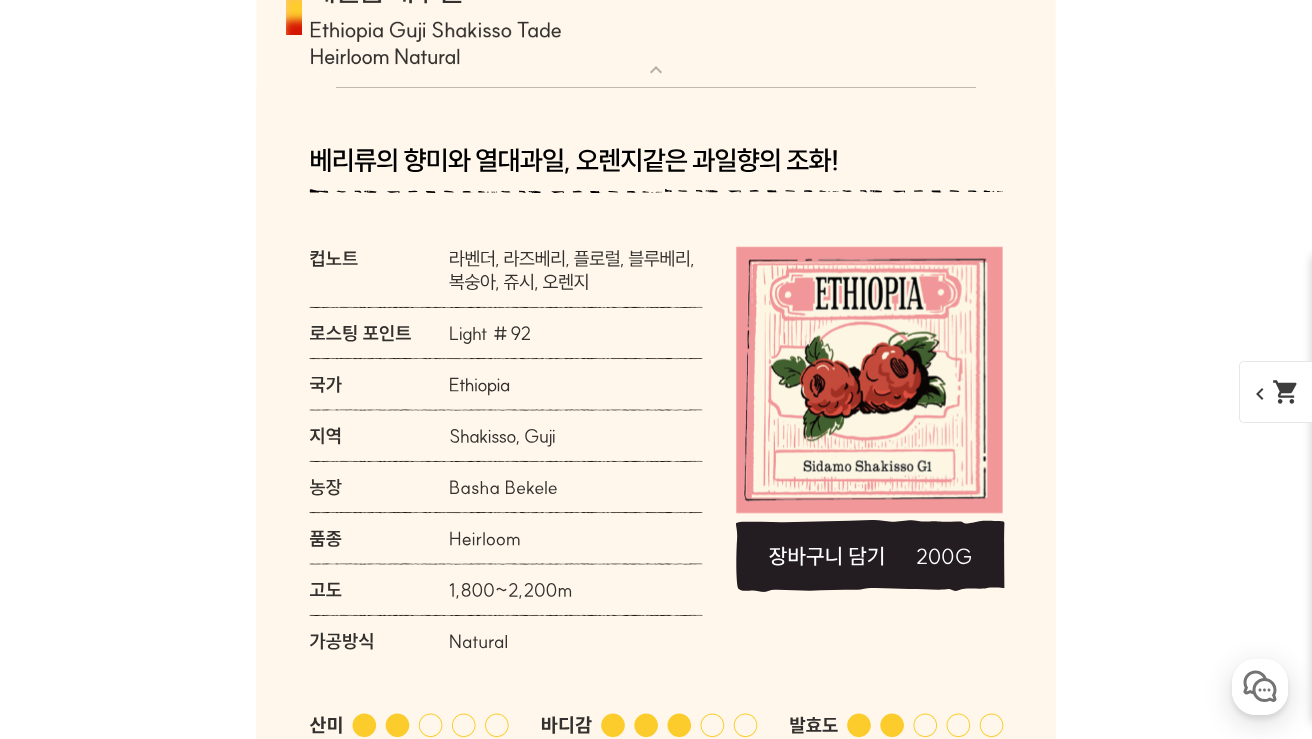 click at bounding box center [656, -1] 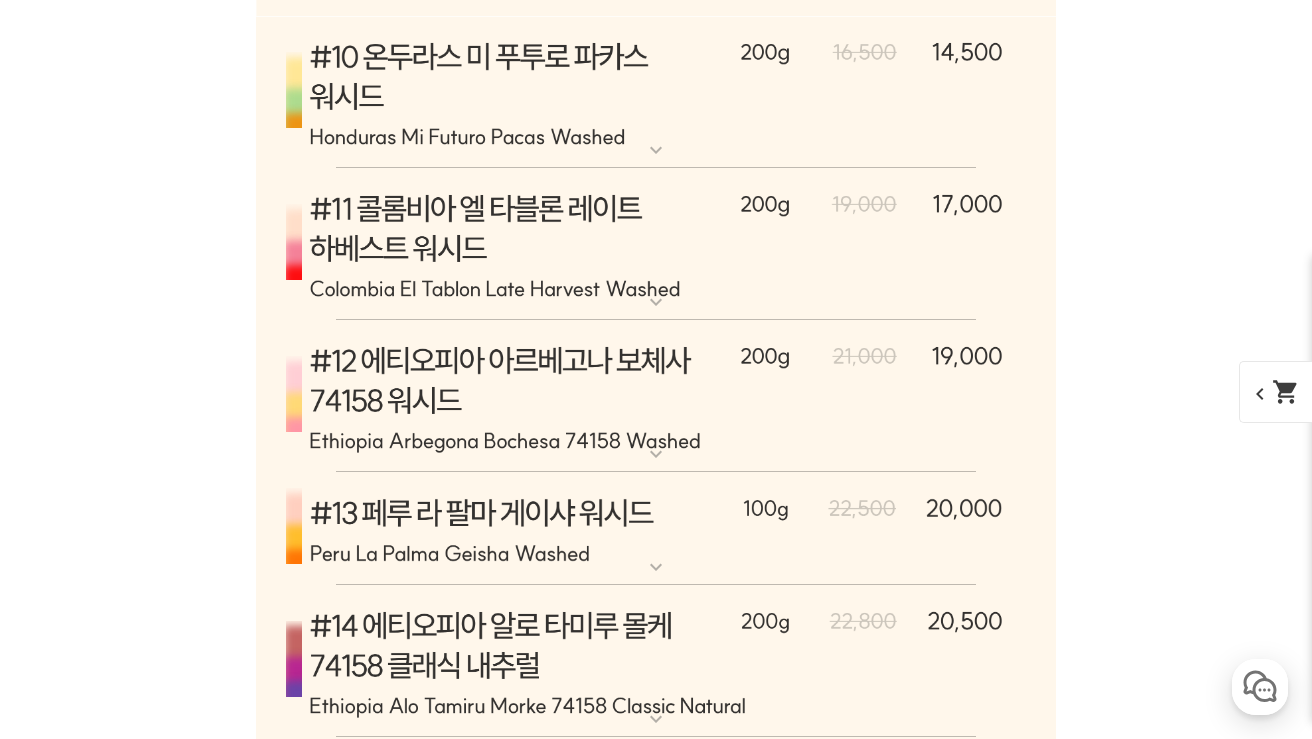 scroll, scrollTop: 11658, scrollLeft: 0, axis: vertical 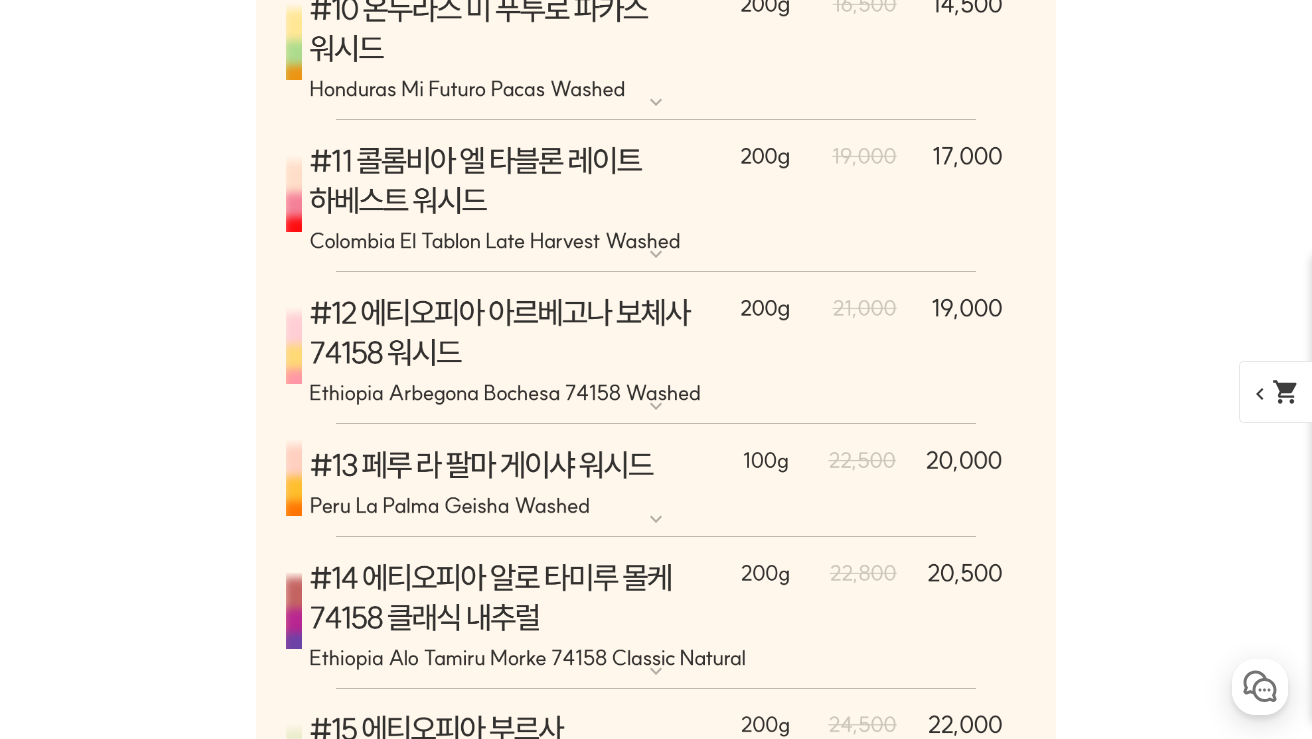 click at bounding box center (656, 348) 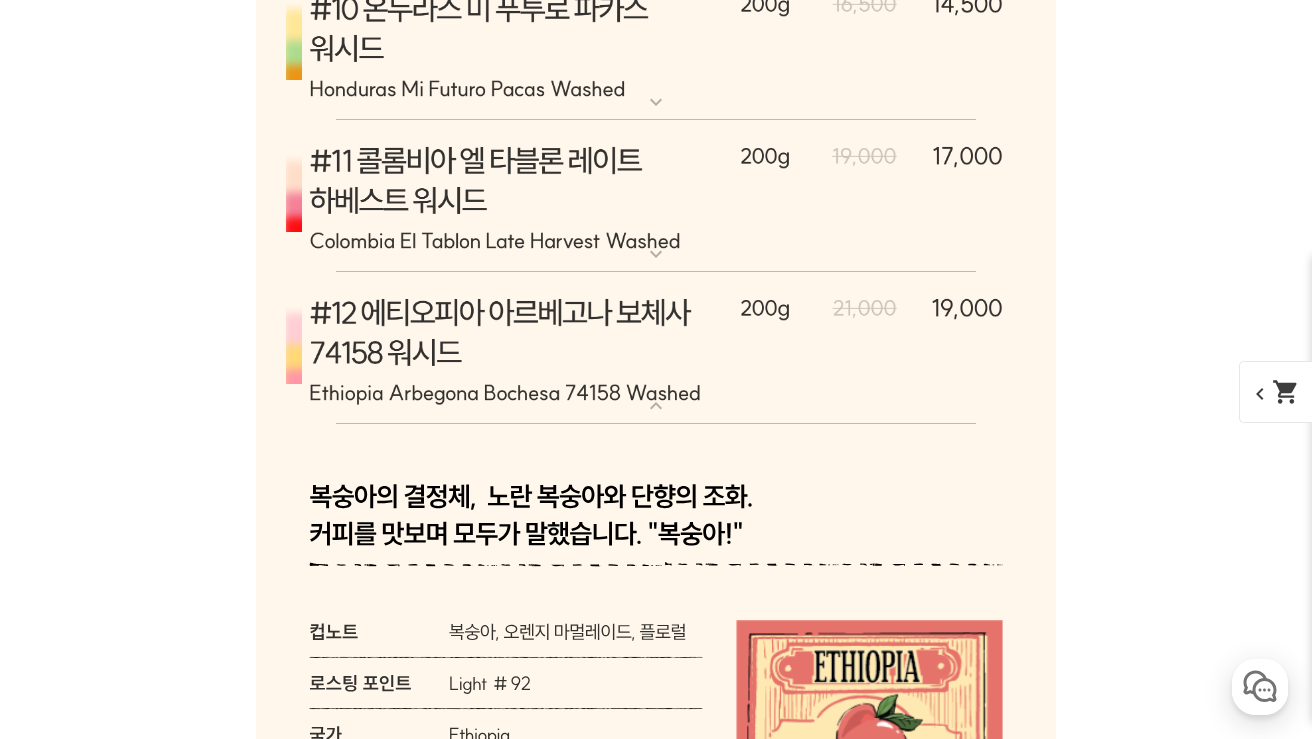 click at bounding box center (656, 348) 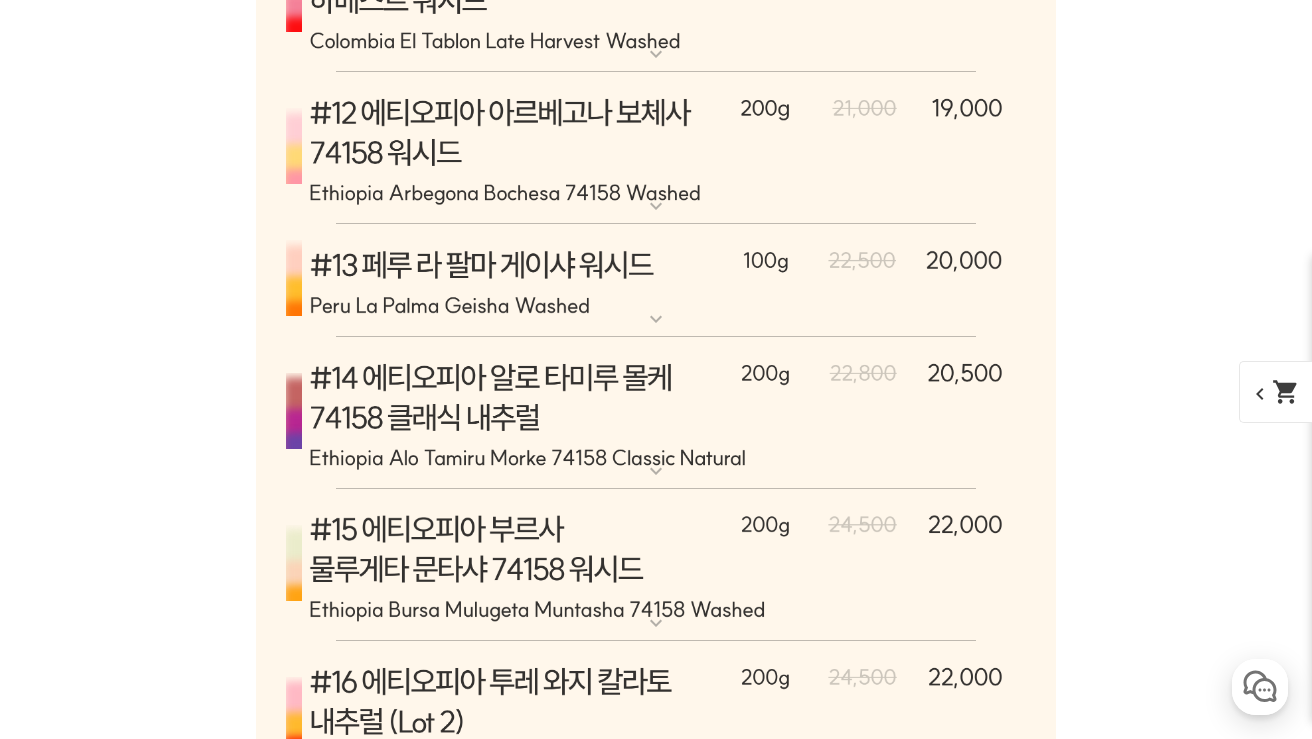 scroll, scrollTop: 11861, scrollLeft: 0, axis: vertical 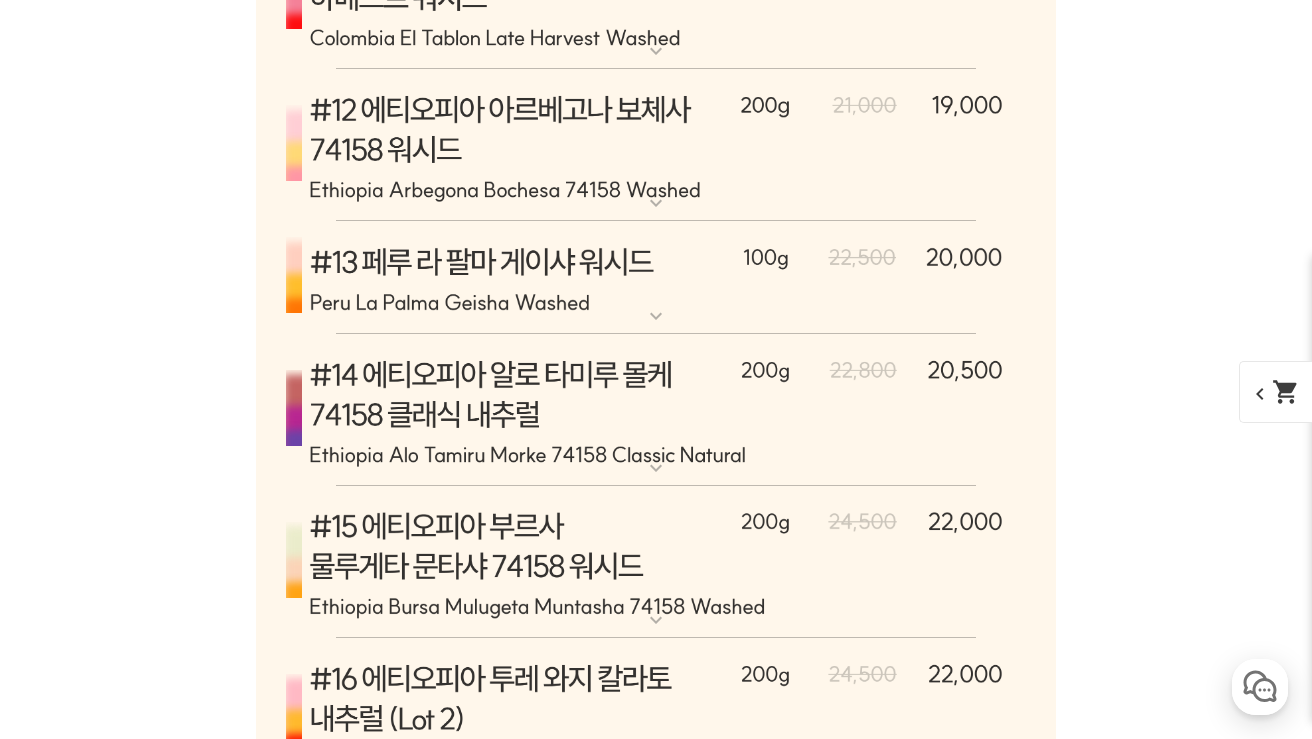 click at bounding box center (656, 410) 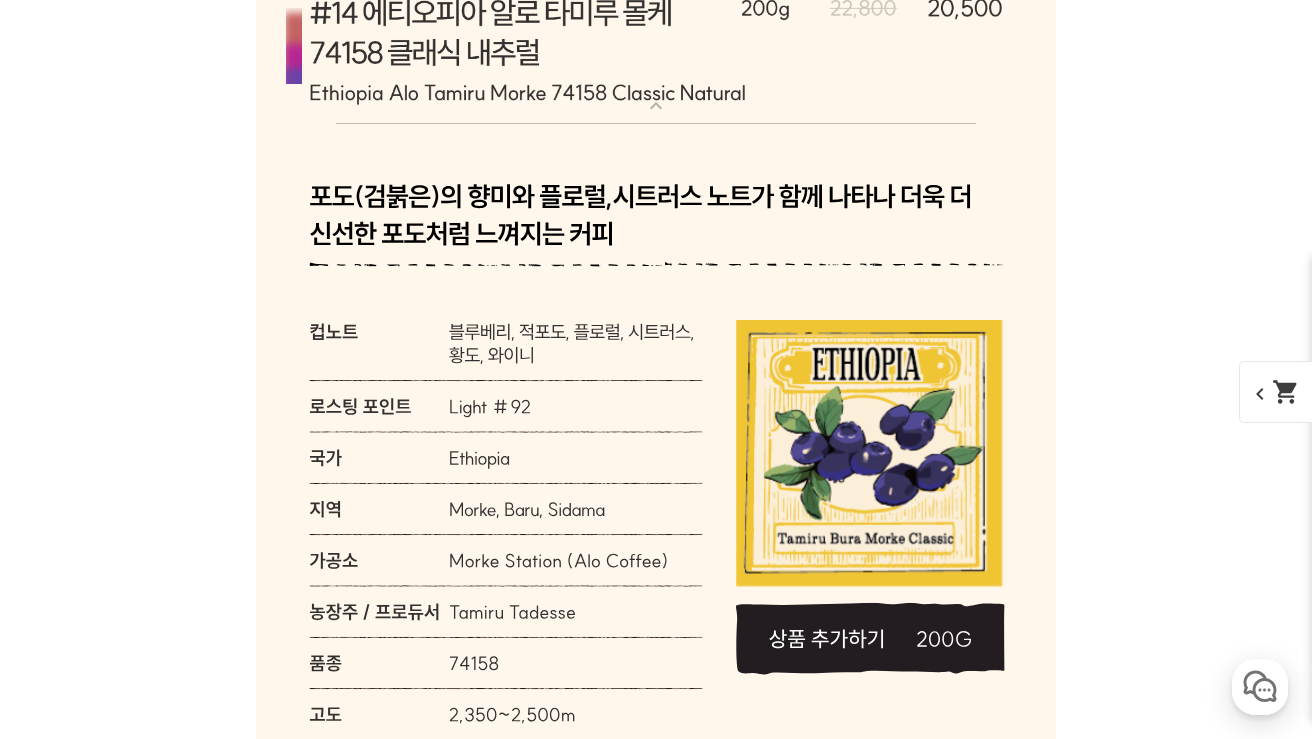 scroll, scrollTop: 12237, scrollLeft: 0, axis: vertical 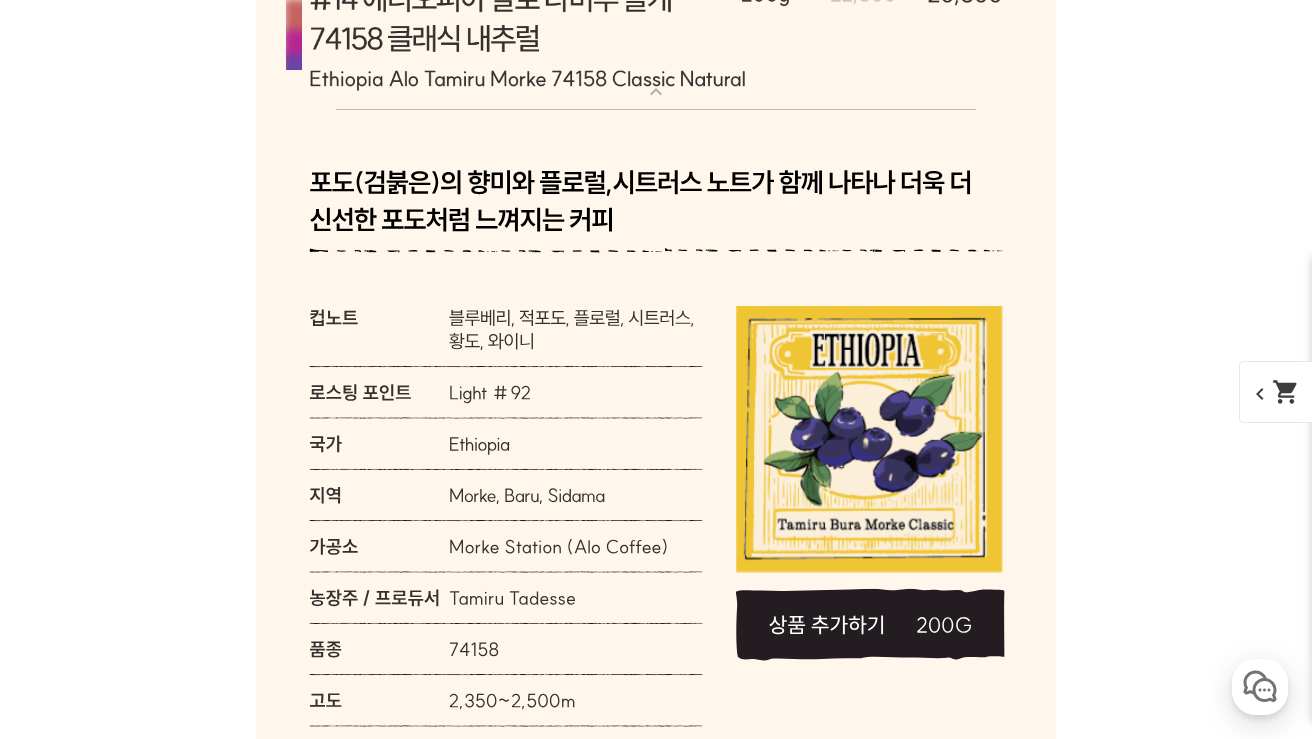 click at bounding box center [656, 34] 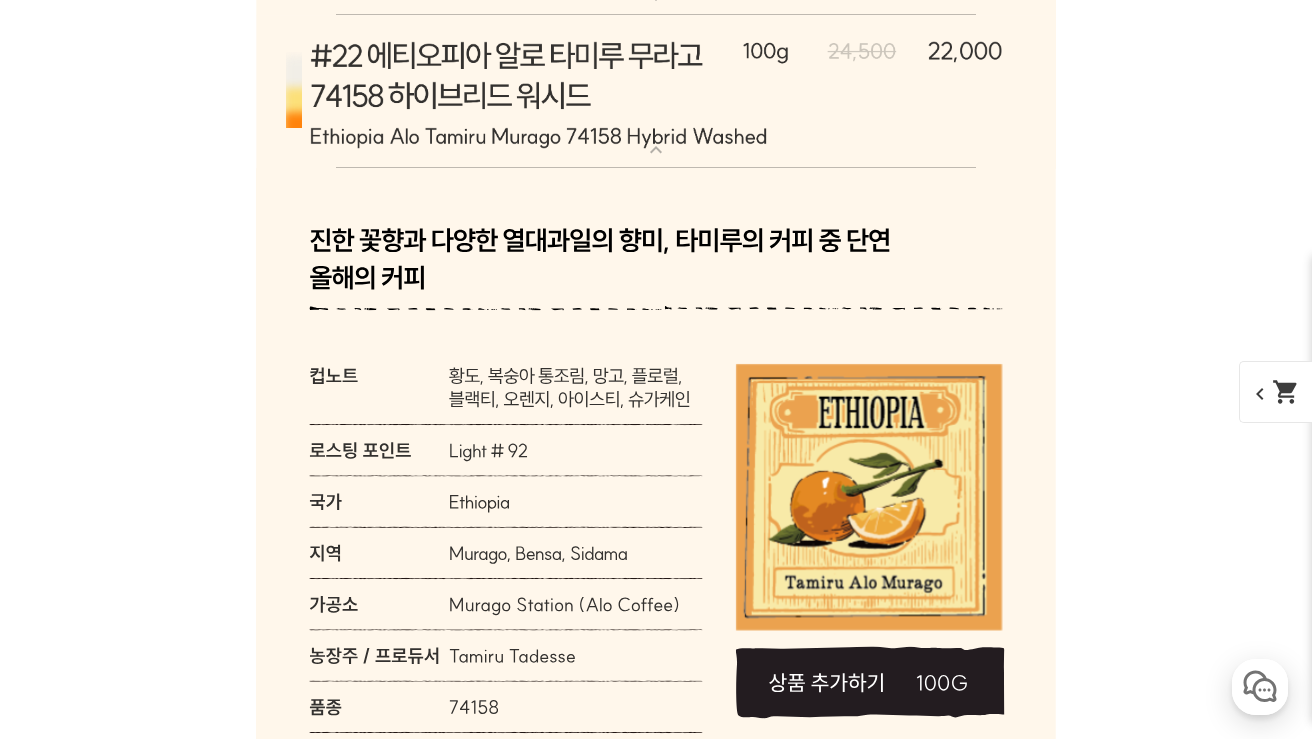 scroll, scrollTop: 13120, scrollLeft: 0, axis: vertical 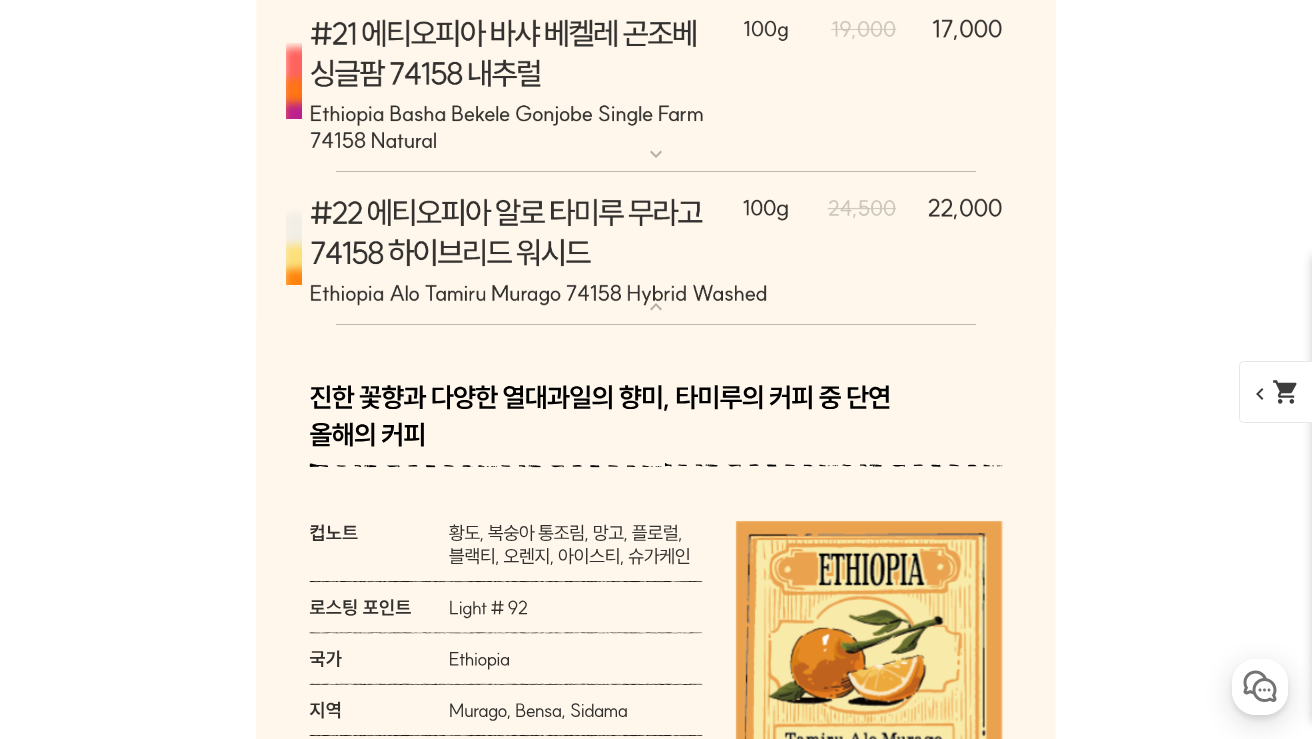 click at bounding box center [656, 249] 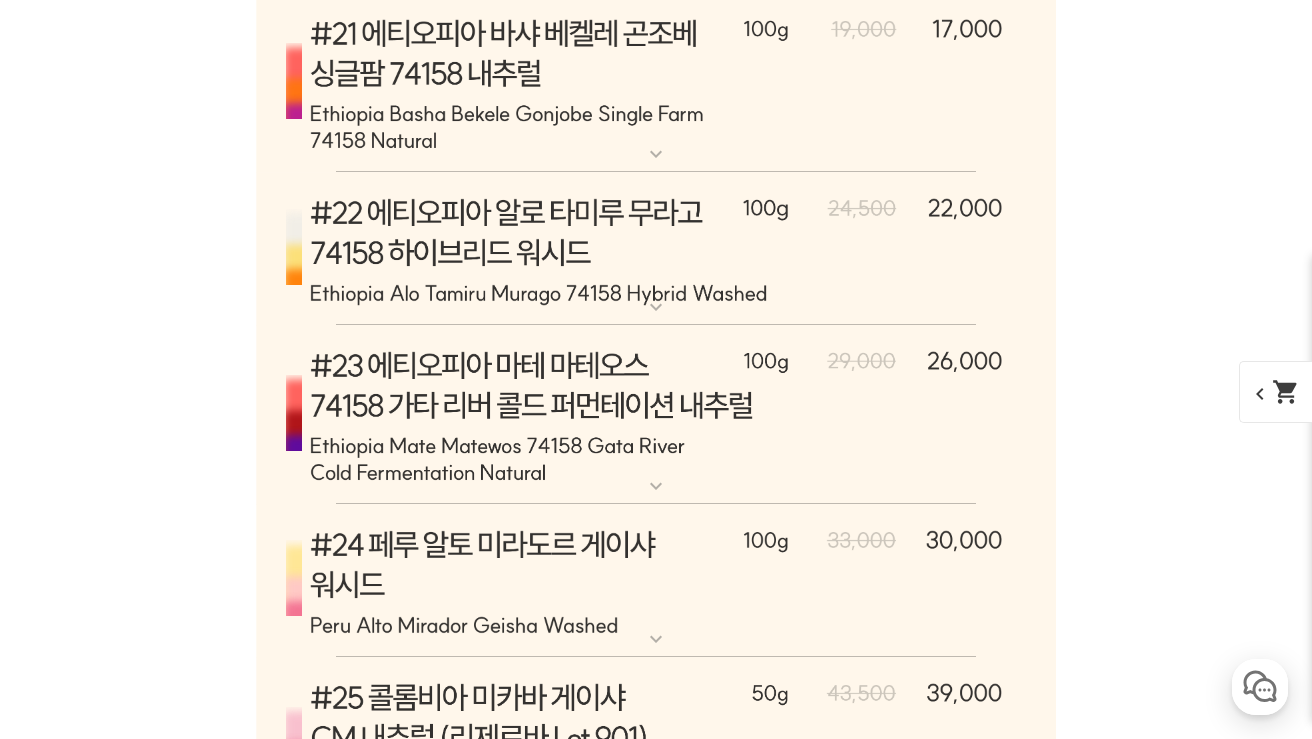 click at bounding box center [656, 83] 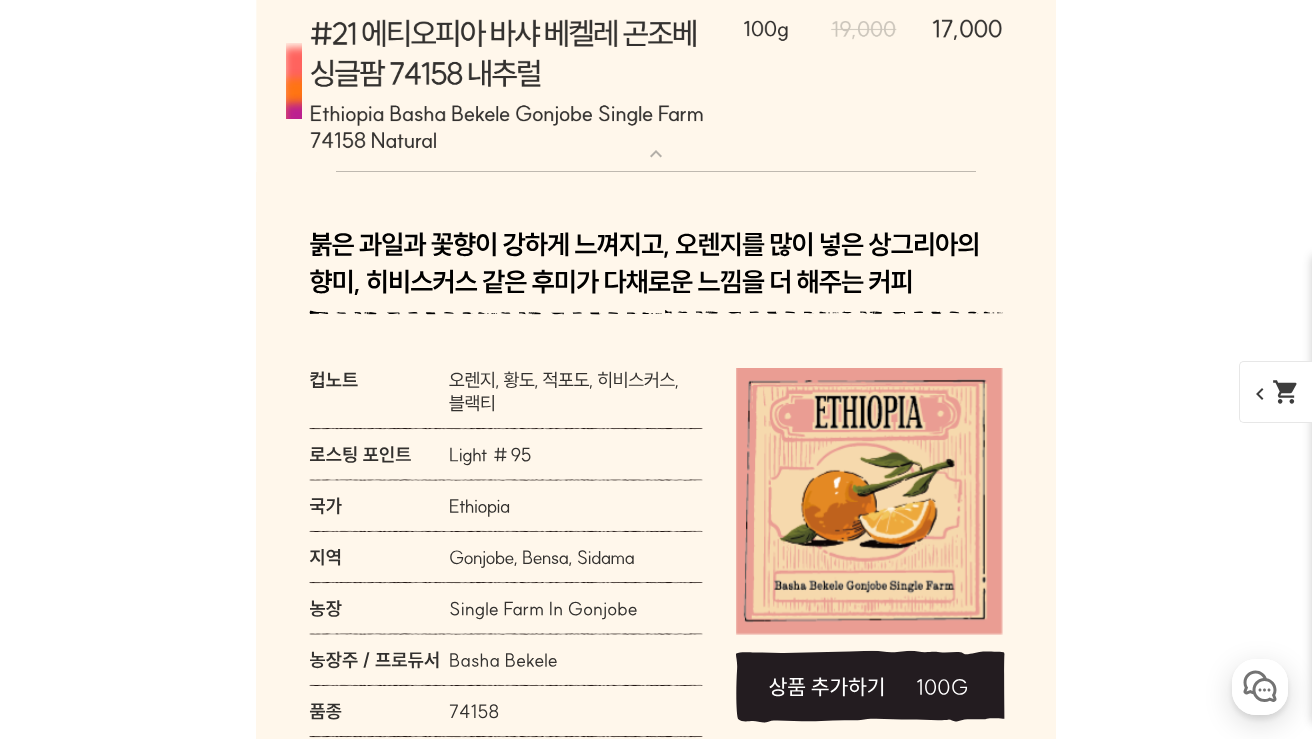 click at bounding box center [656, 83] 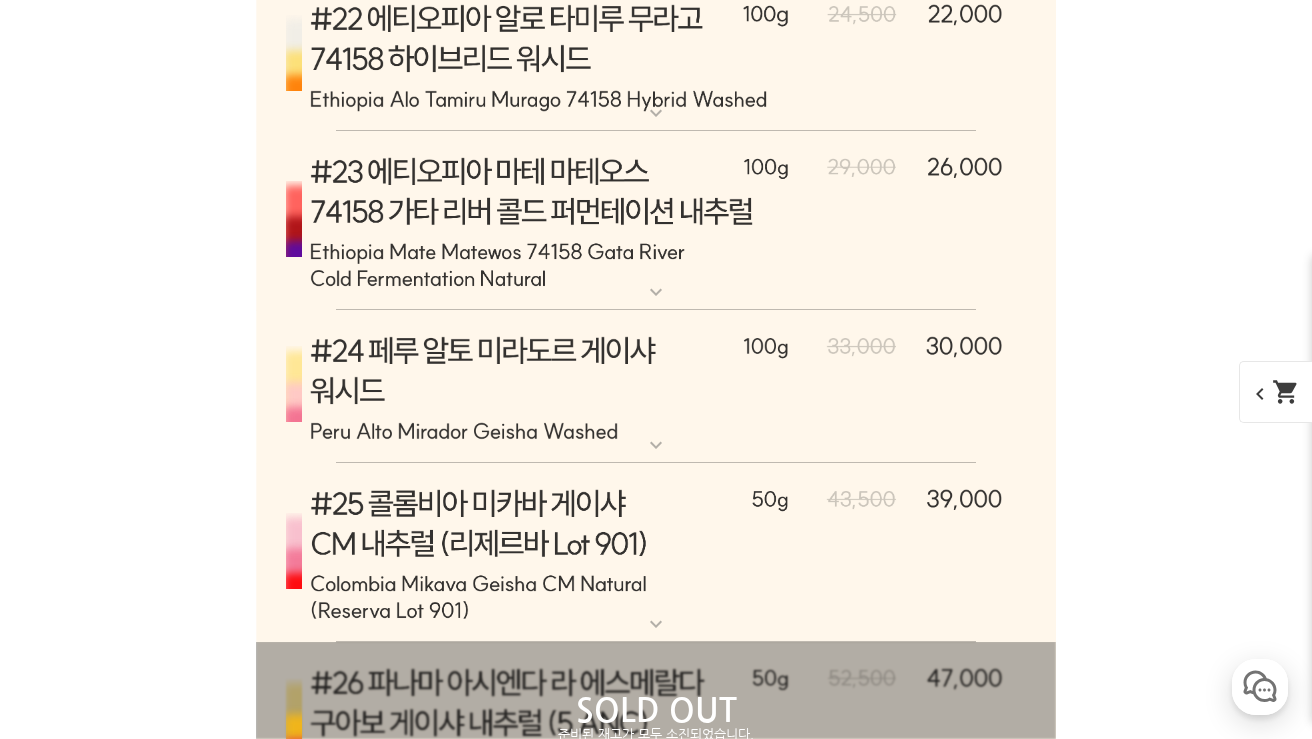 scroll, scrollTop: 13239, scrollLeft: 0, axis: vertical 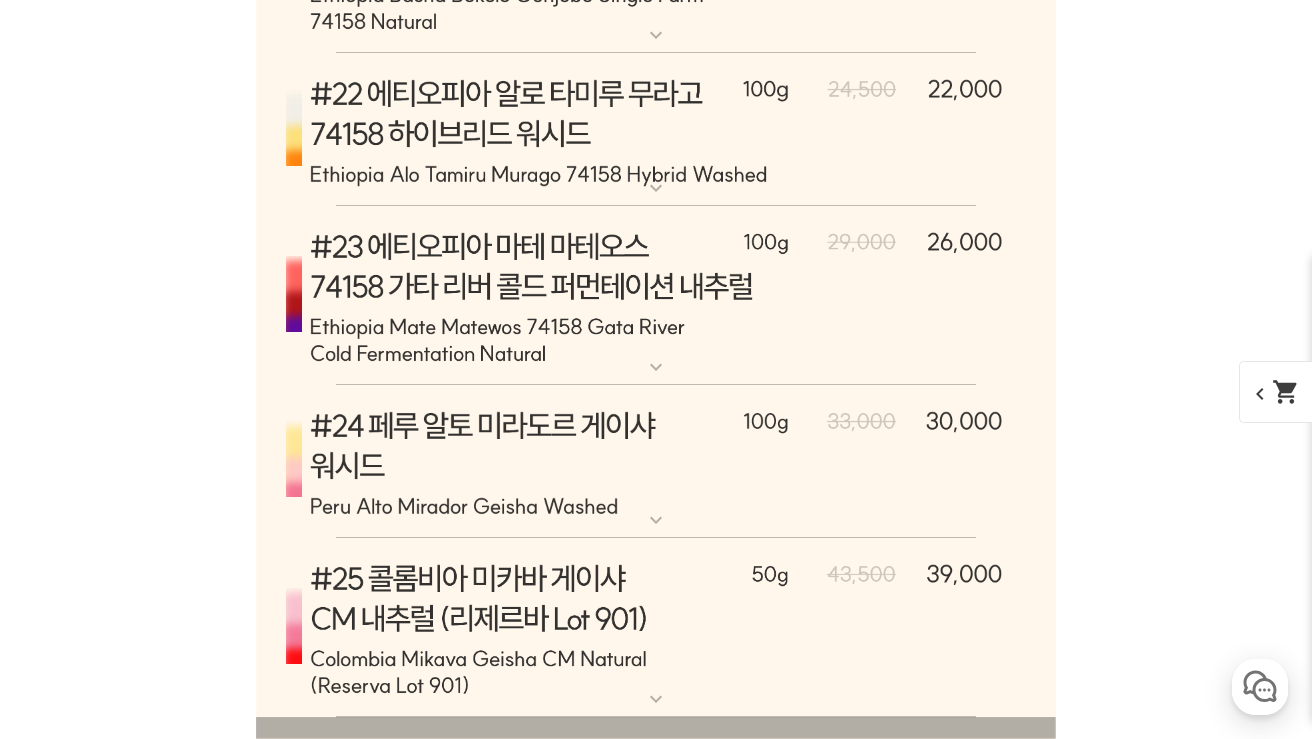 click on "게시글 신고하기
신고사유
관련없는 내용
욕설/비방
개인정보유출
광고/홍보글
기타
신고해주신 내용은 쇼핑몰 운영자의 검토 후 내부 운영 정책에 의해 처리가 진행됩니다.
신고
취소
닫기
상세 정보
상품 후기  190
상품 문의  30
배송/반품 안내
상세 정보
배송/반품 안내
상품 후기  190
상품 문의  30
﻿  expand_more  [PERSON_NAME] (언스페셜티 블렌드)  expand_more  애플 쥬스 (언스페셜티 블렌드)  expand_more   expand_more   expand_more   expand_more" at bounding box center [656, 10081] 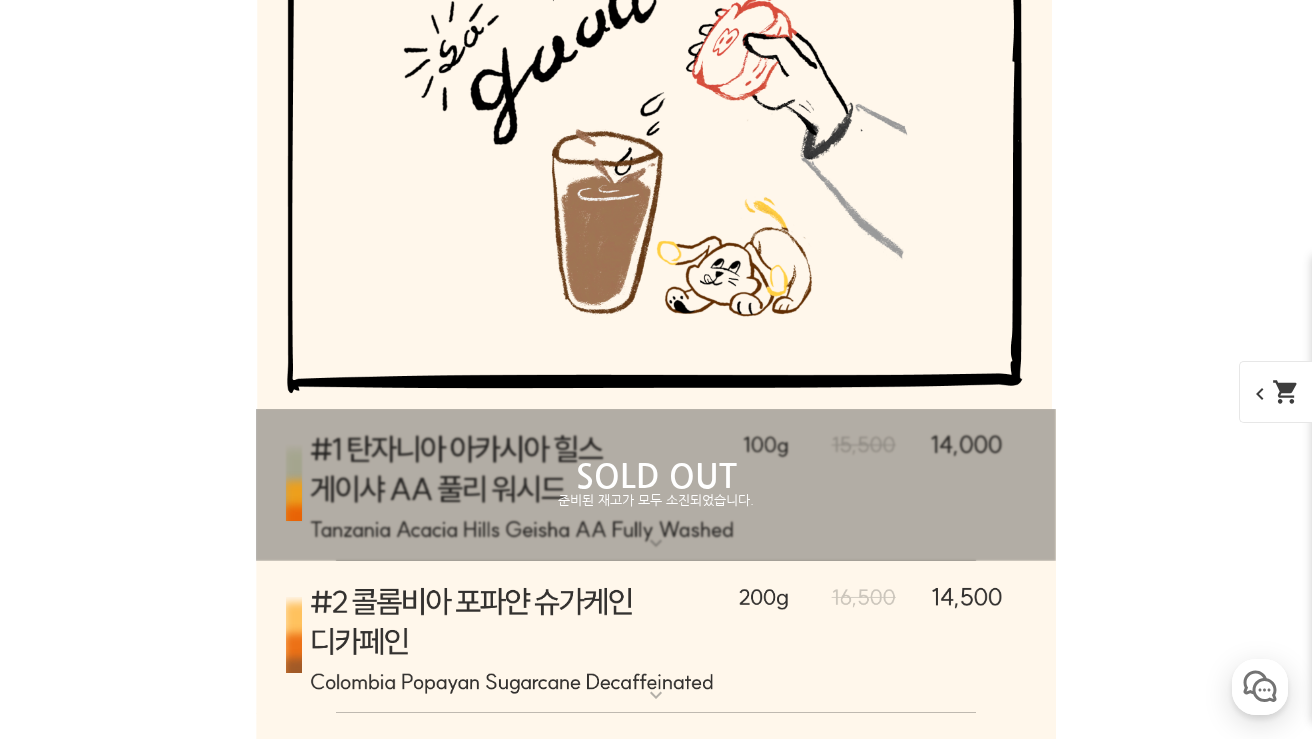 scroll, scrollTop: 9039, scrollLeft: 0, axis: vertical 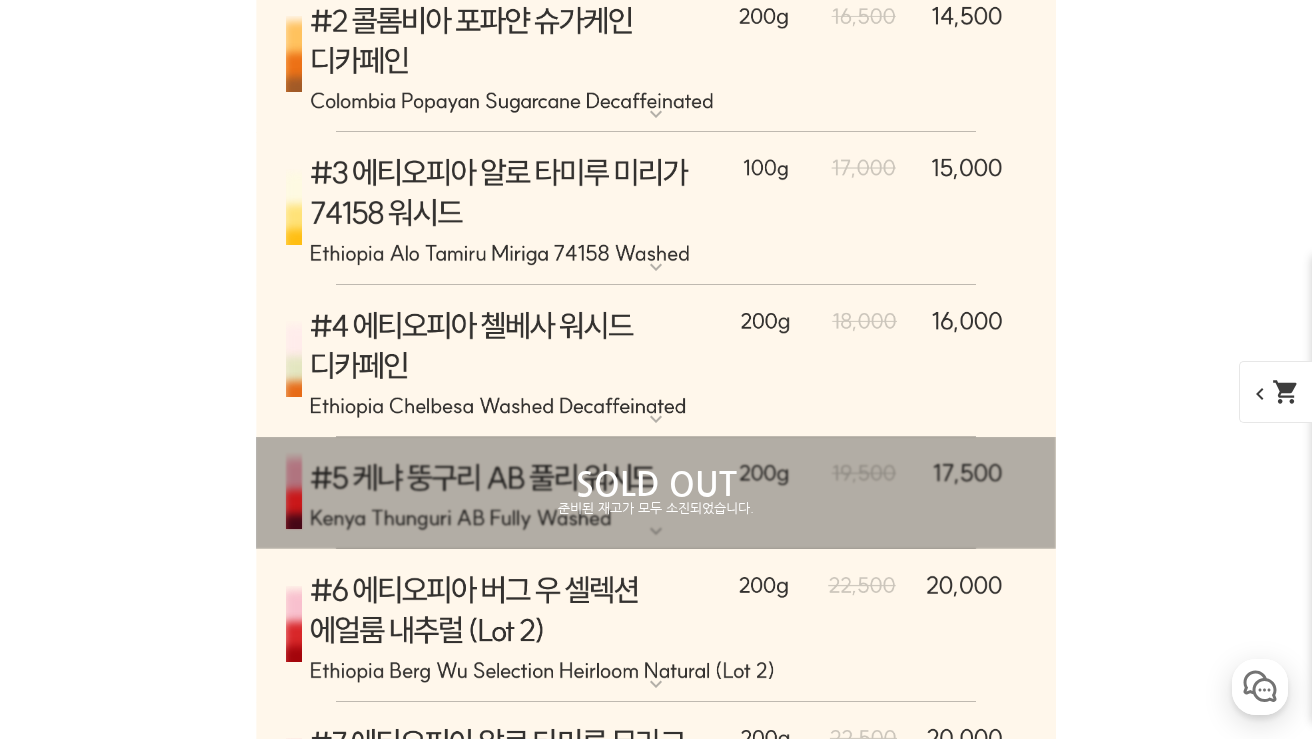 click on "expand_more" at bounding box center [656, 267] 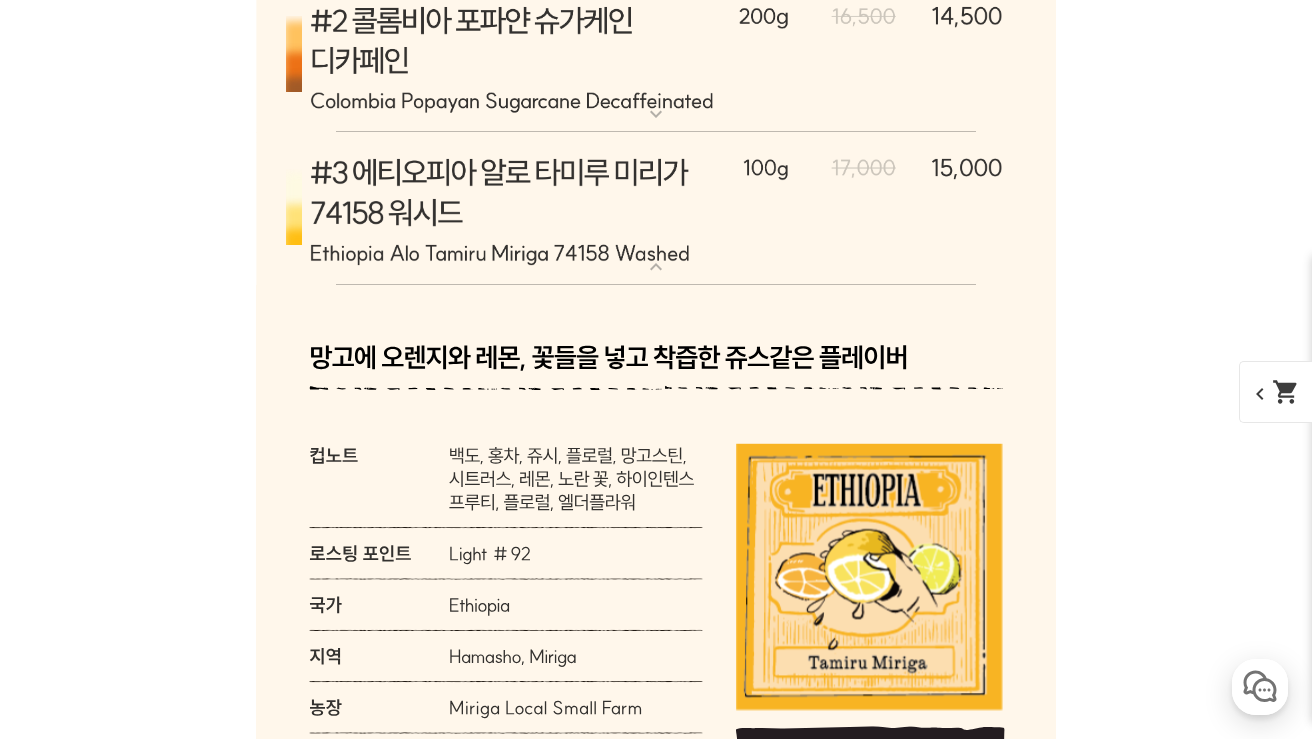 click on "expand_more" at bounding box center (656, 267) 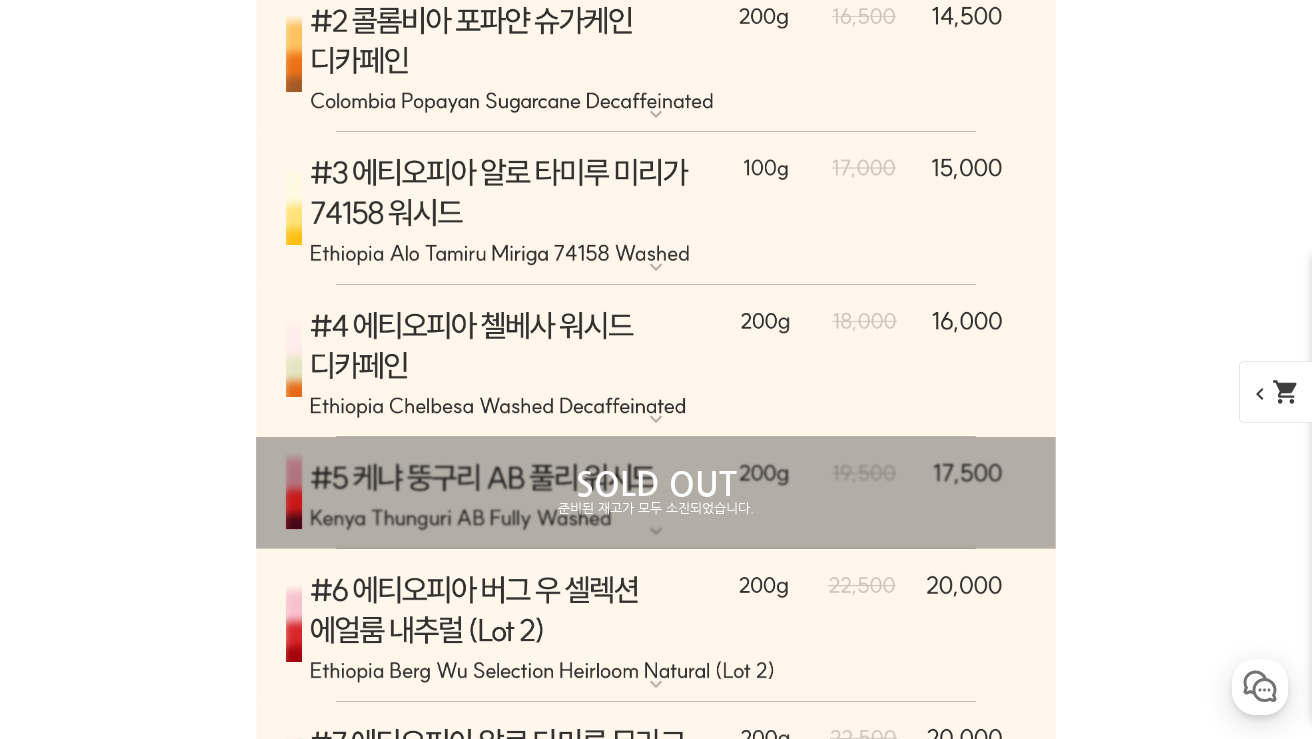 click at bounding box center (656, 361) 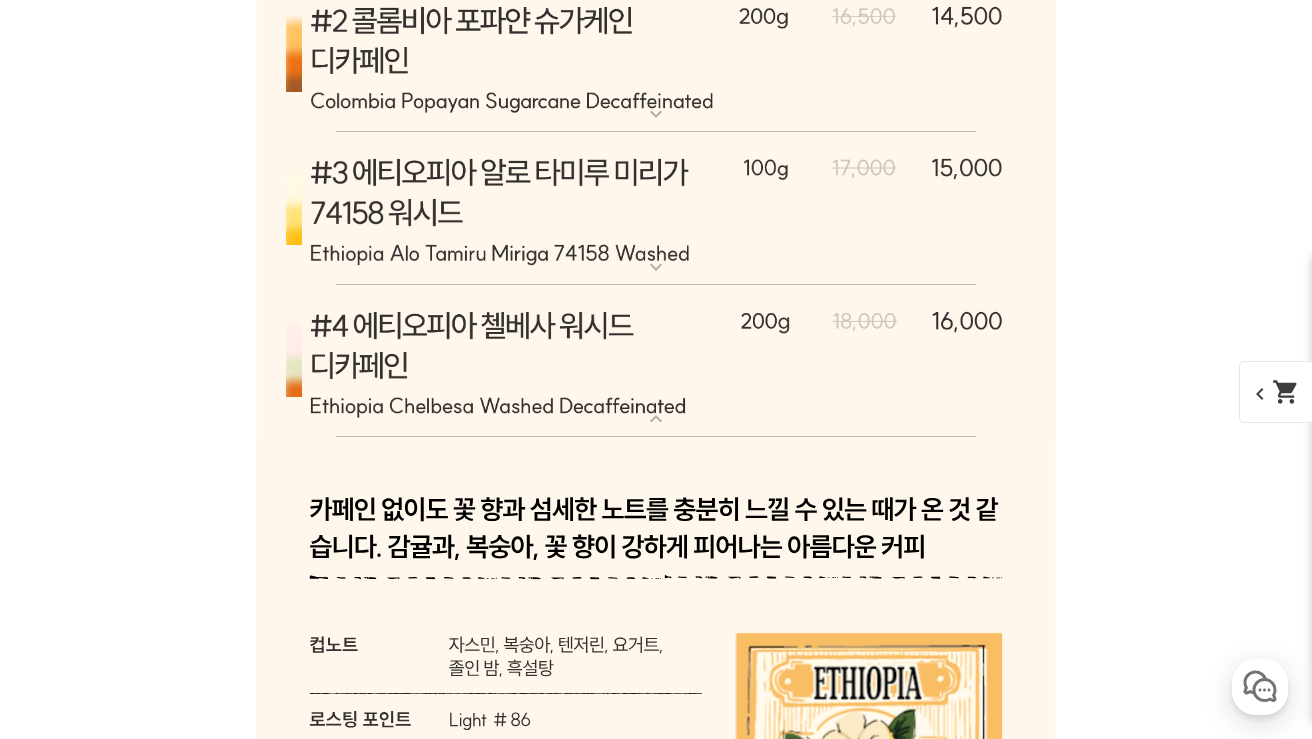 click at bounding box center (656, 361) 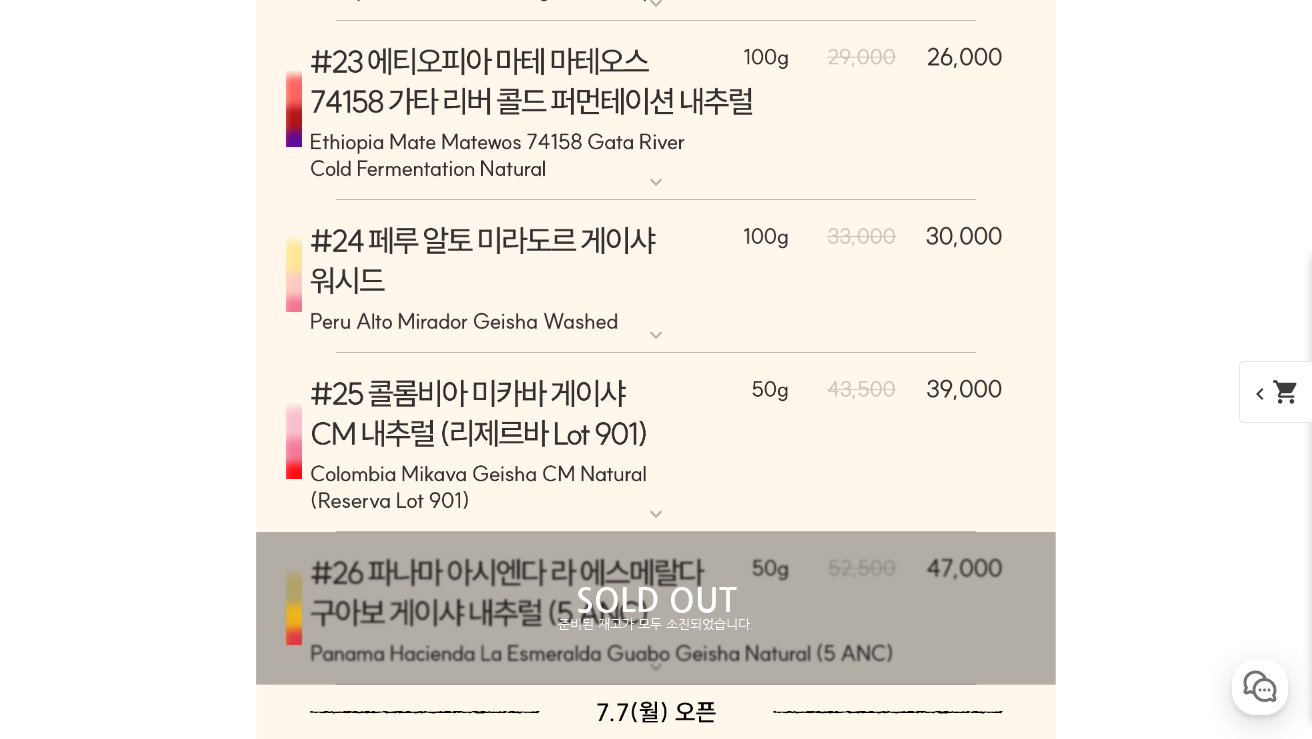 scroll, scrollTop: 13425, scrollLeft: 0, axis: vertical 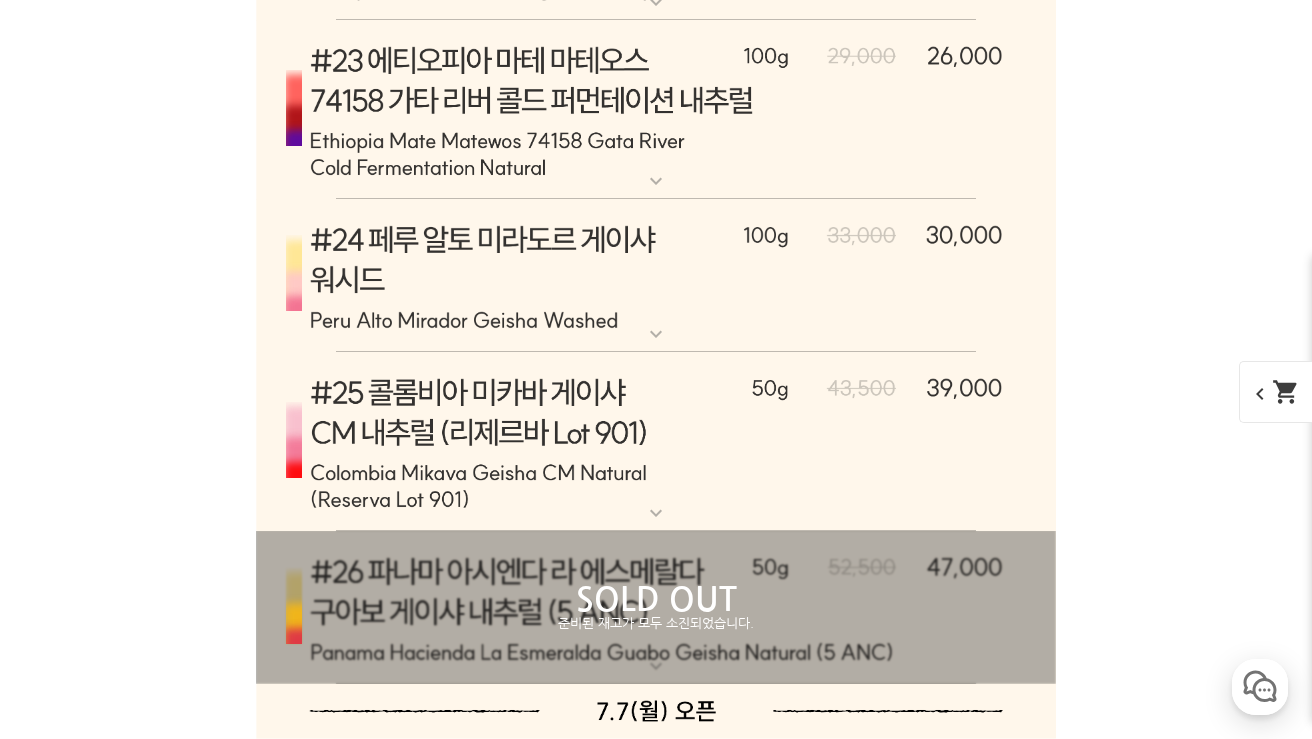 click on "게시글 신고하기
신고사유
관련없는 내용
욕설/비방
개인정보유출
광고/홍보글
기타
신고해주신 내용은 쇼핑몰 운영자의 검토 후 내부 운영 정책에 의해 처리가 진행됩니다.
신고
취소
닫기
상세 정보
상품 후기  190
상품 문의  30
배송/반품 안내
상세 정보
배송/반품 안내
상품 후기  190
상품 문의  30
﻿  expand_more  [PERSON_NAME] (언스페셜티 블렌드)  expand_more  애플 쥬스 (언스페셜티 블렌드)  expand_more   expand_more   expand_more   expand_more" at bounding box center (656, 9895) 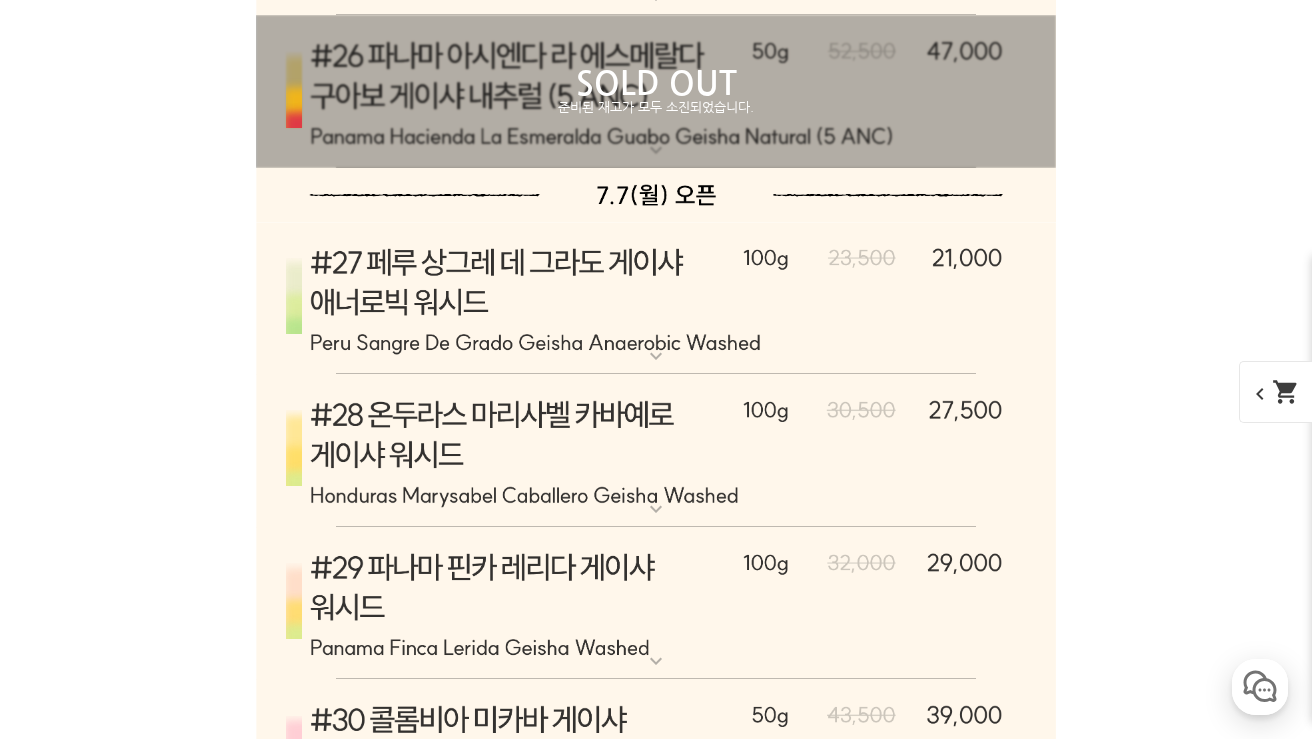 scroll, scrollTop: 13996, scrollLeft: 0, axis: vertical 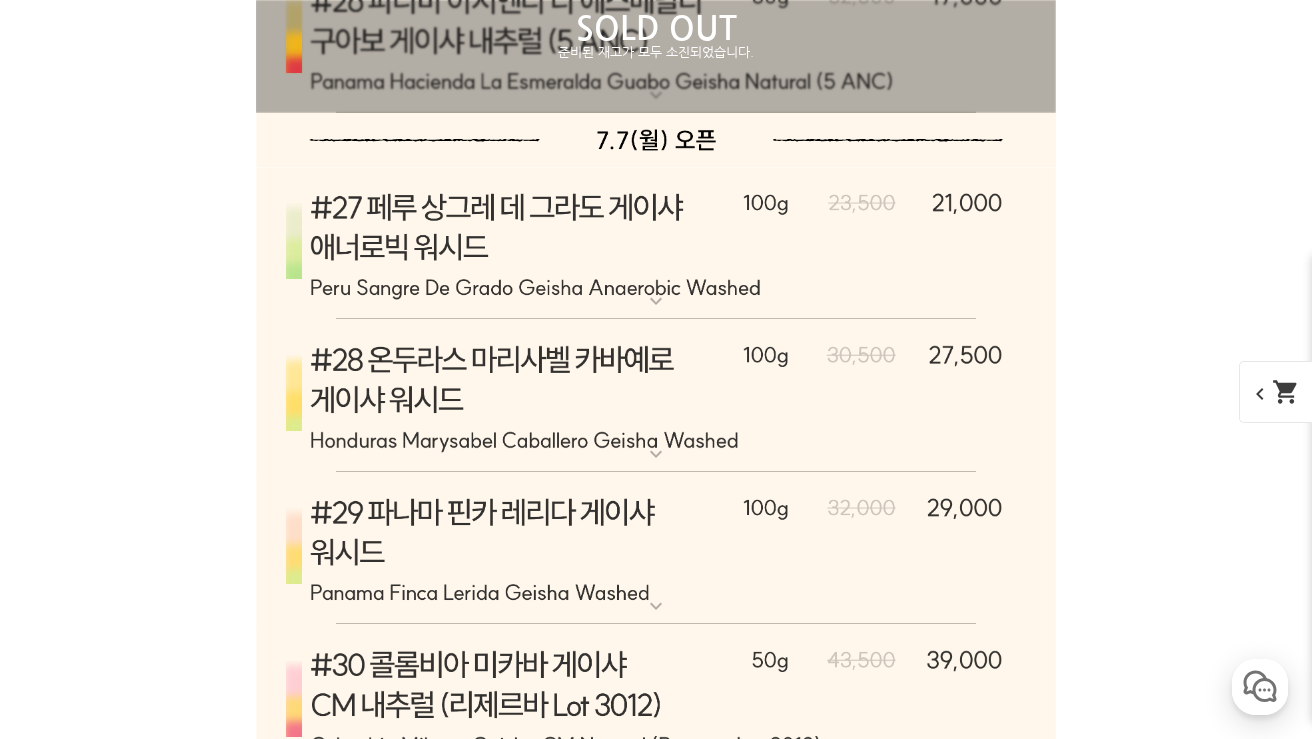 click at bounding box center (656, 244) 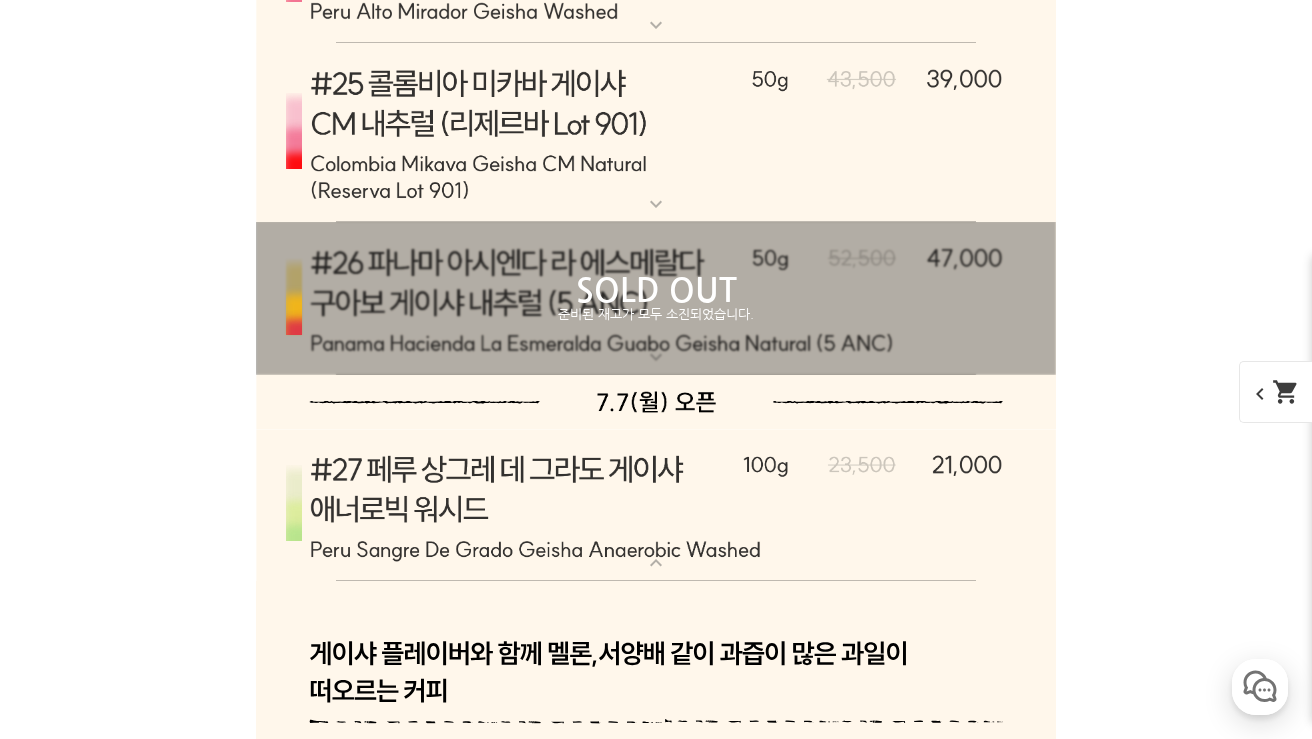scroll, scrollTop: 13940, scrollLeft: 0, axis: vertical 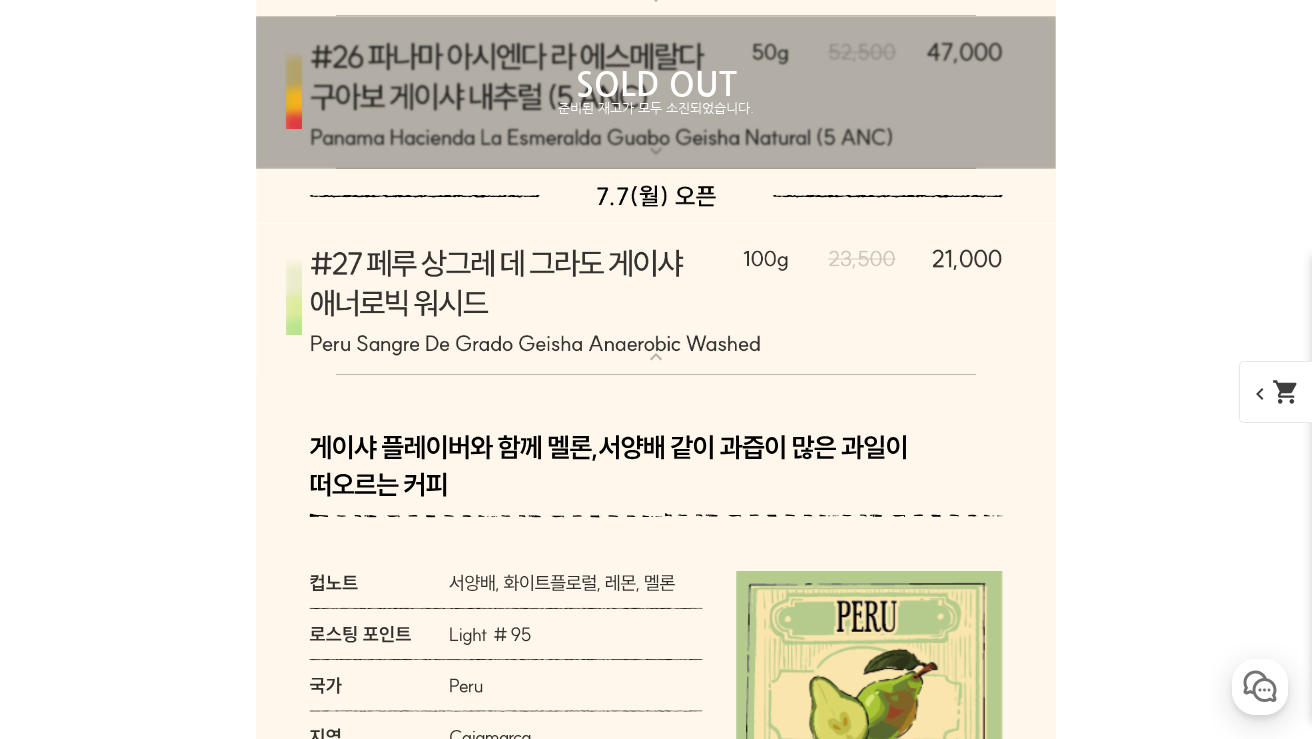 click at bounding box center [656, 300] 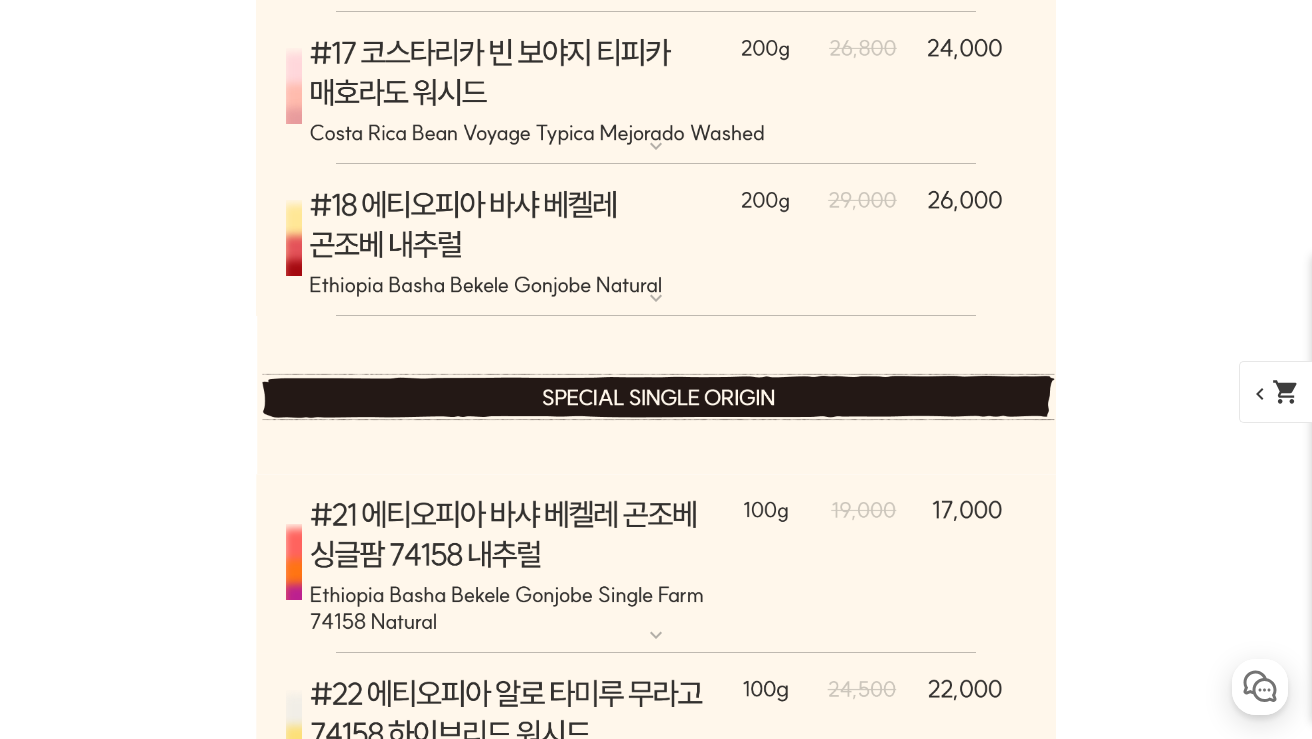 scroll, scrollTop: 12831, scrollLeft: 0, axis: vertical 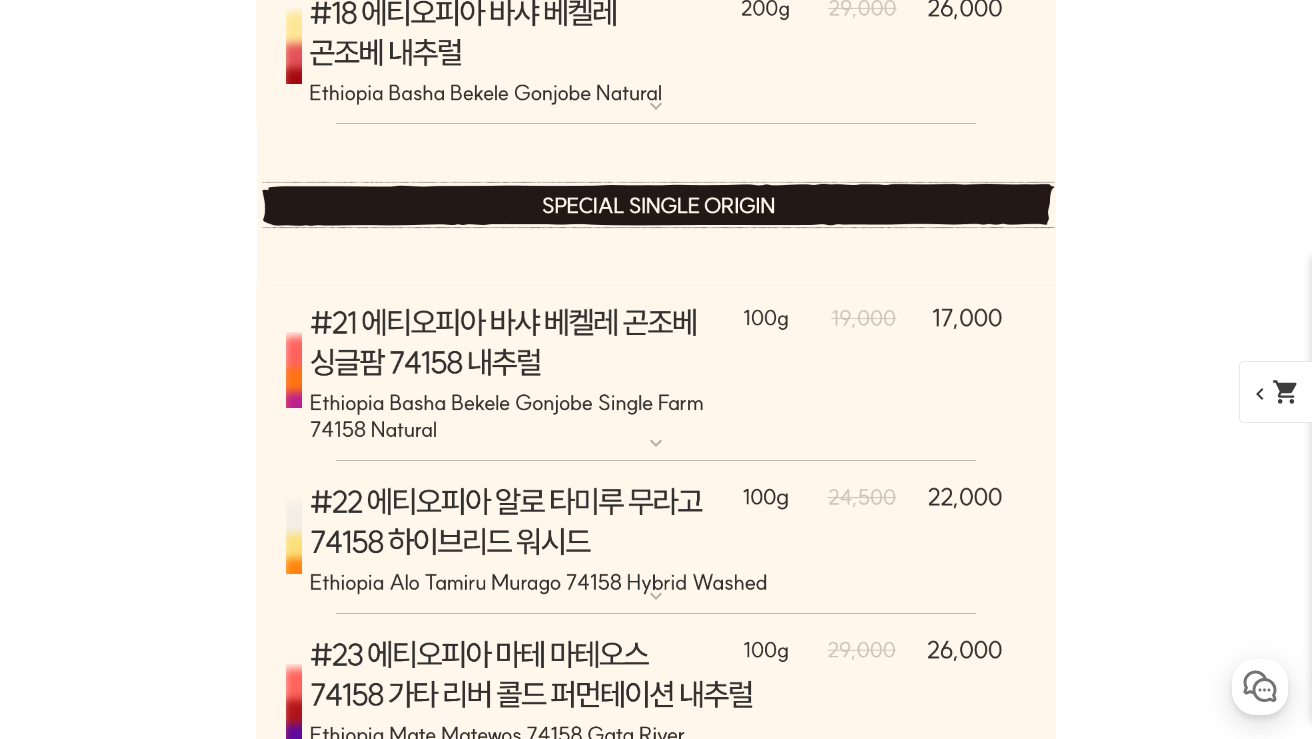 click at bounding box center (656, 372) 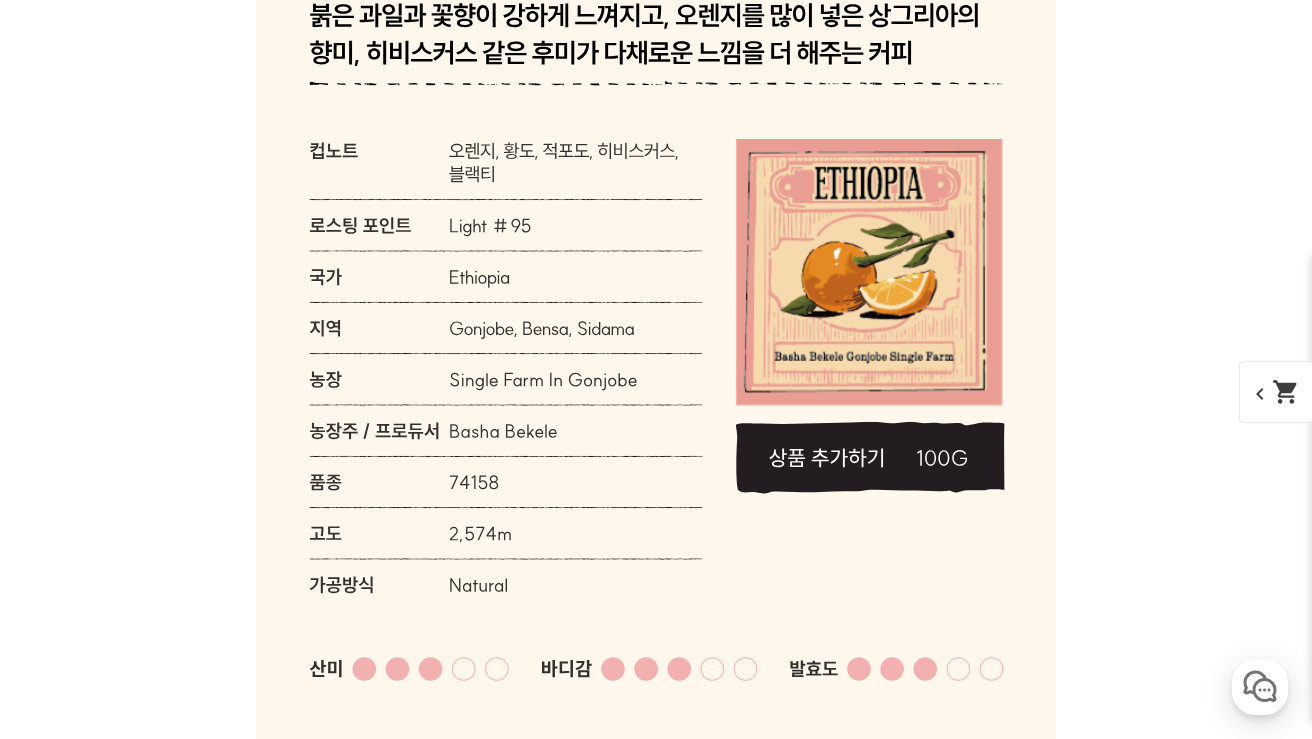 scroll, scrollTop: 13344, scrollLeft: 0, axis: vertical 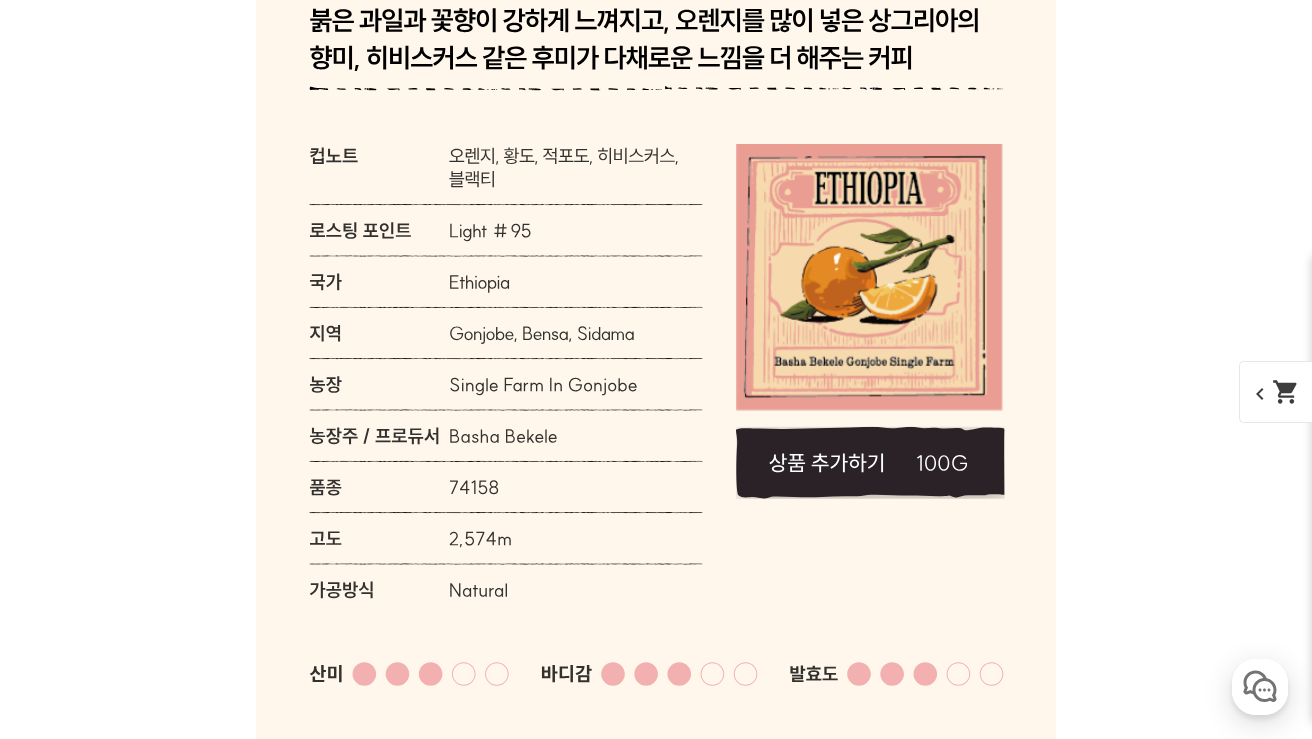 click 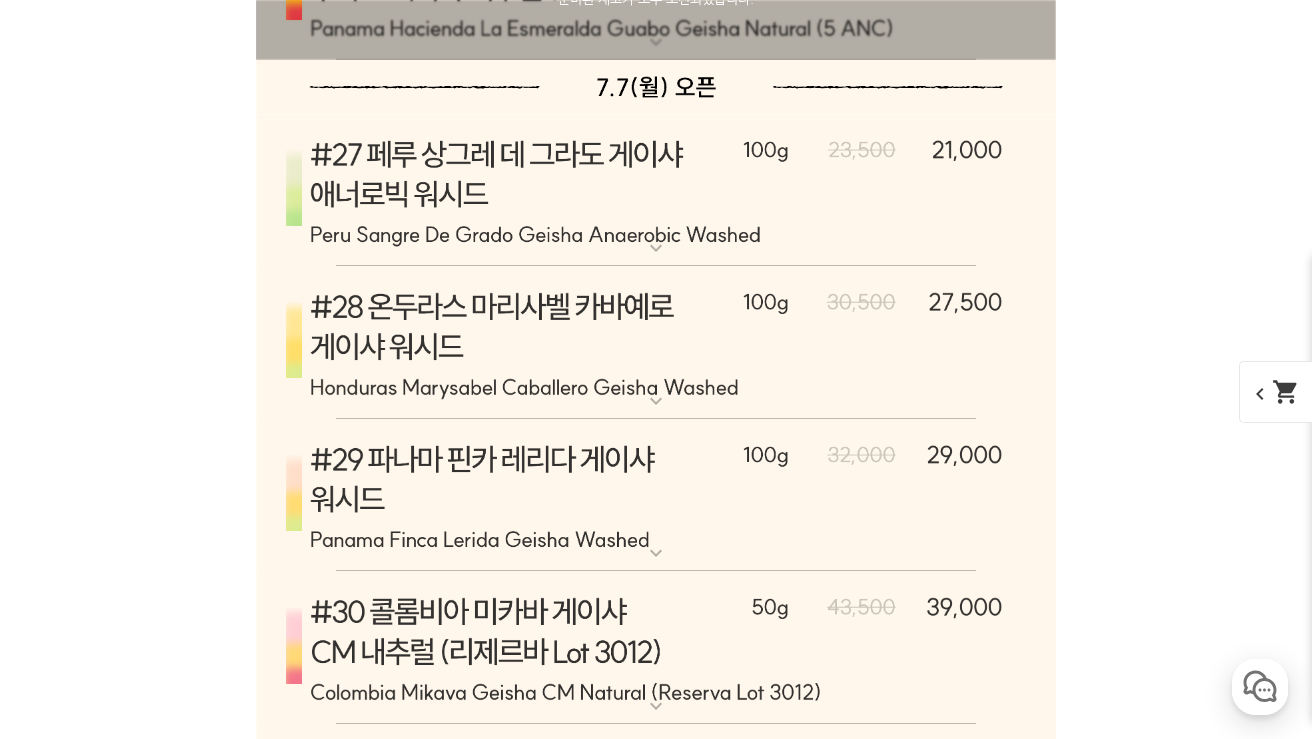 scroll, scrollTop: 15159, scrollLeft: 0, axis: vertical 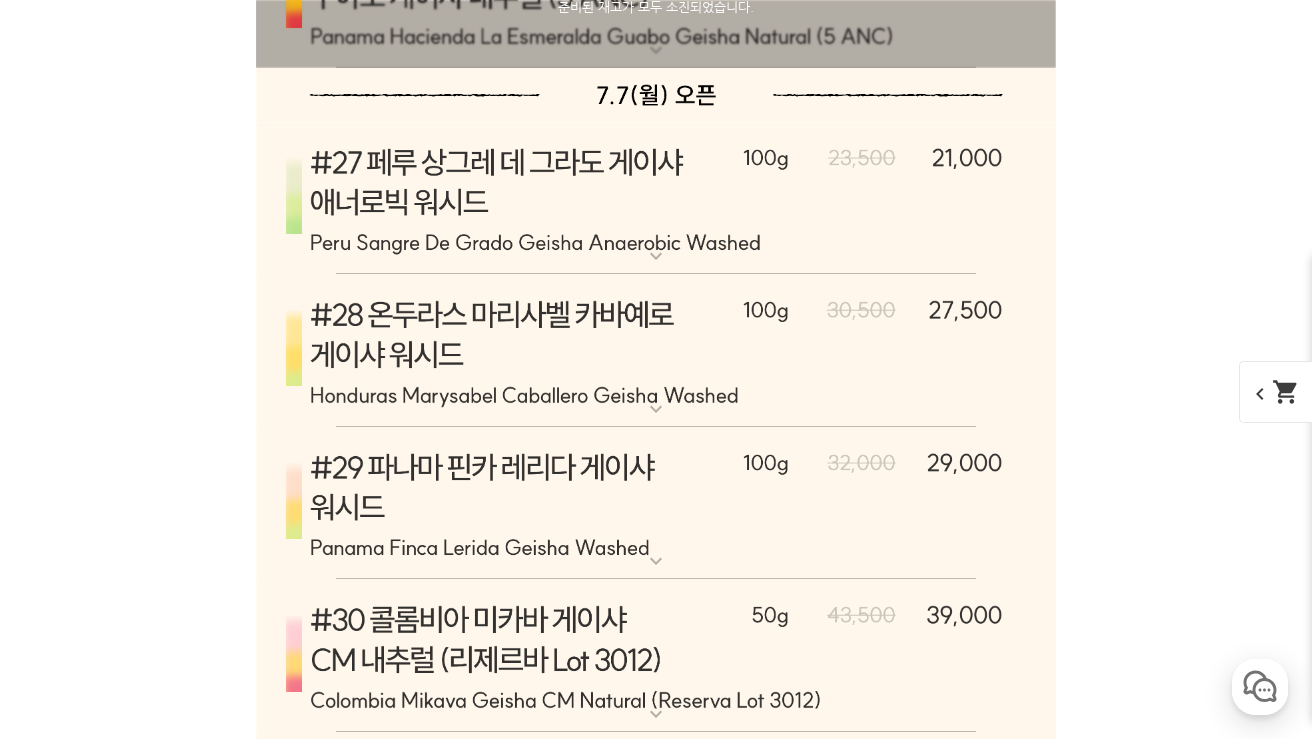 click at bounding box center [656, 504] 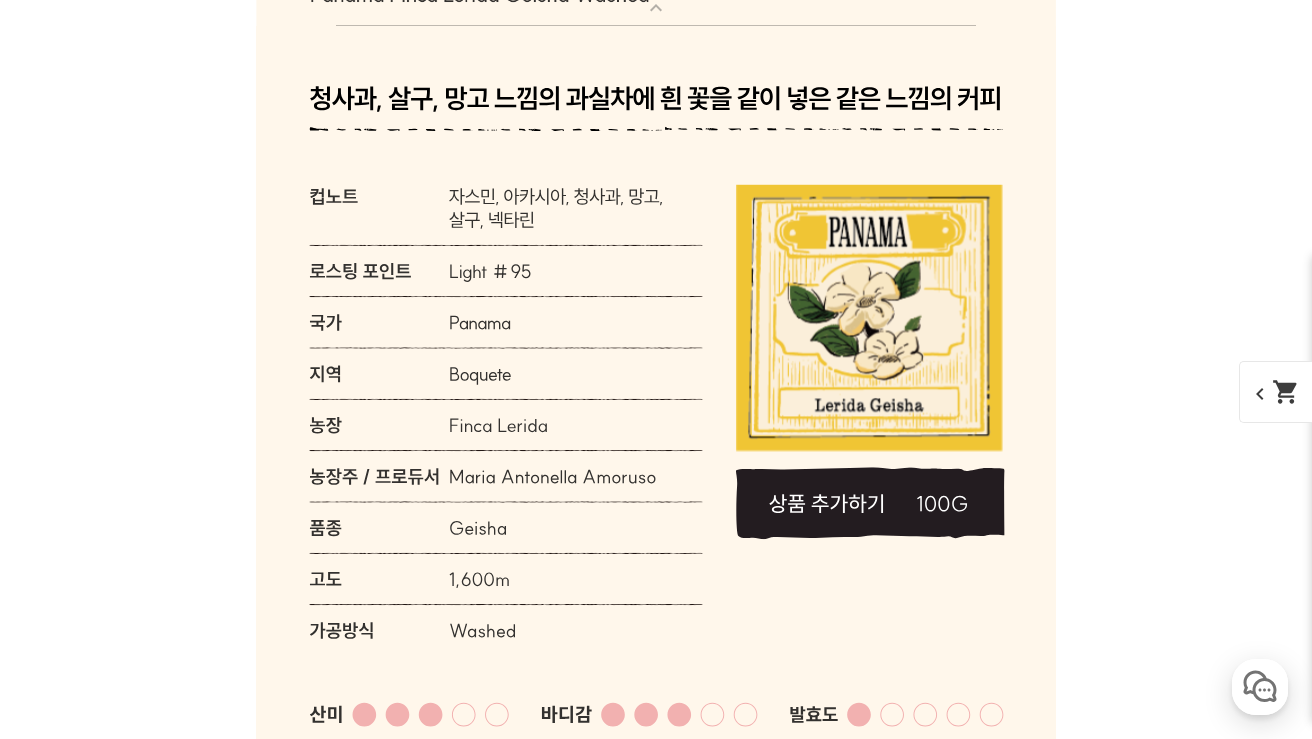 scroll, scrollTop: 15732, scrollLeft: 0, axis: vertical 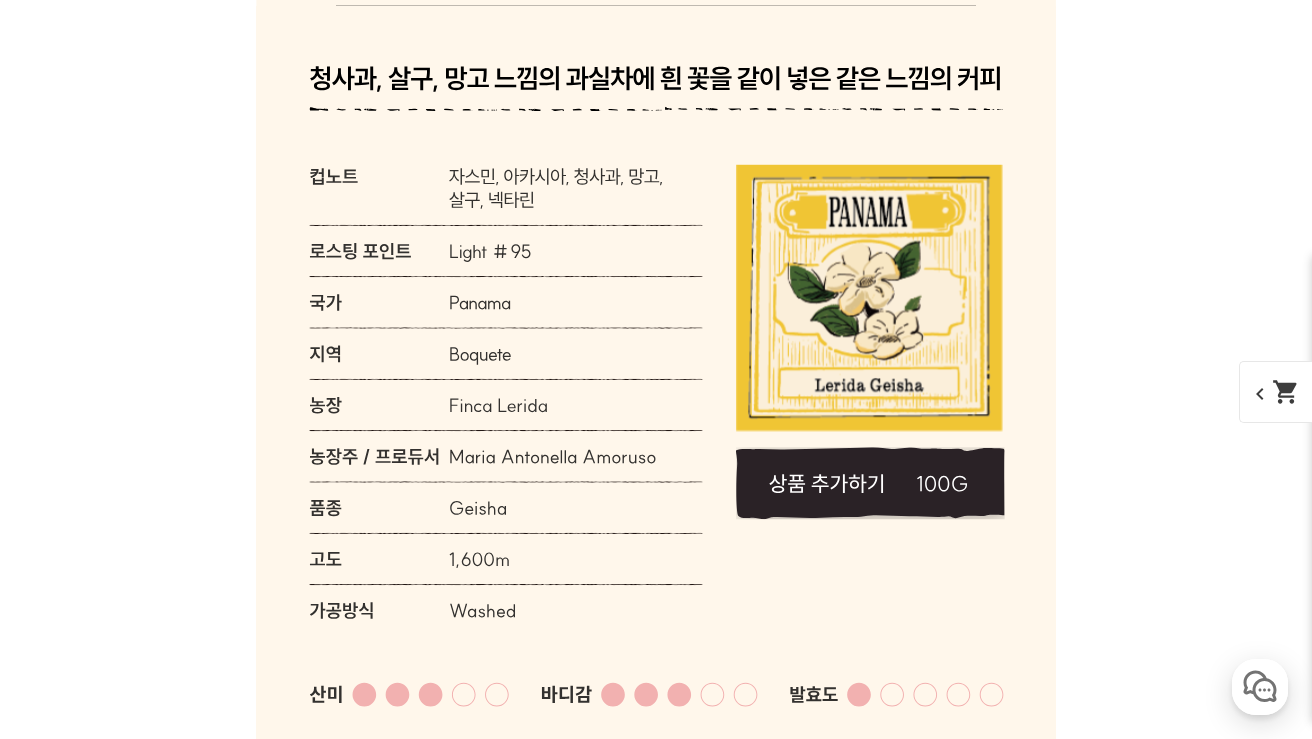 click 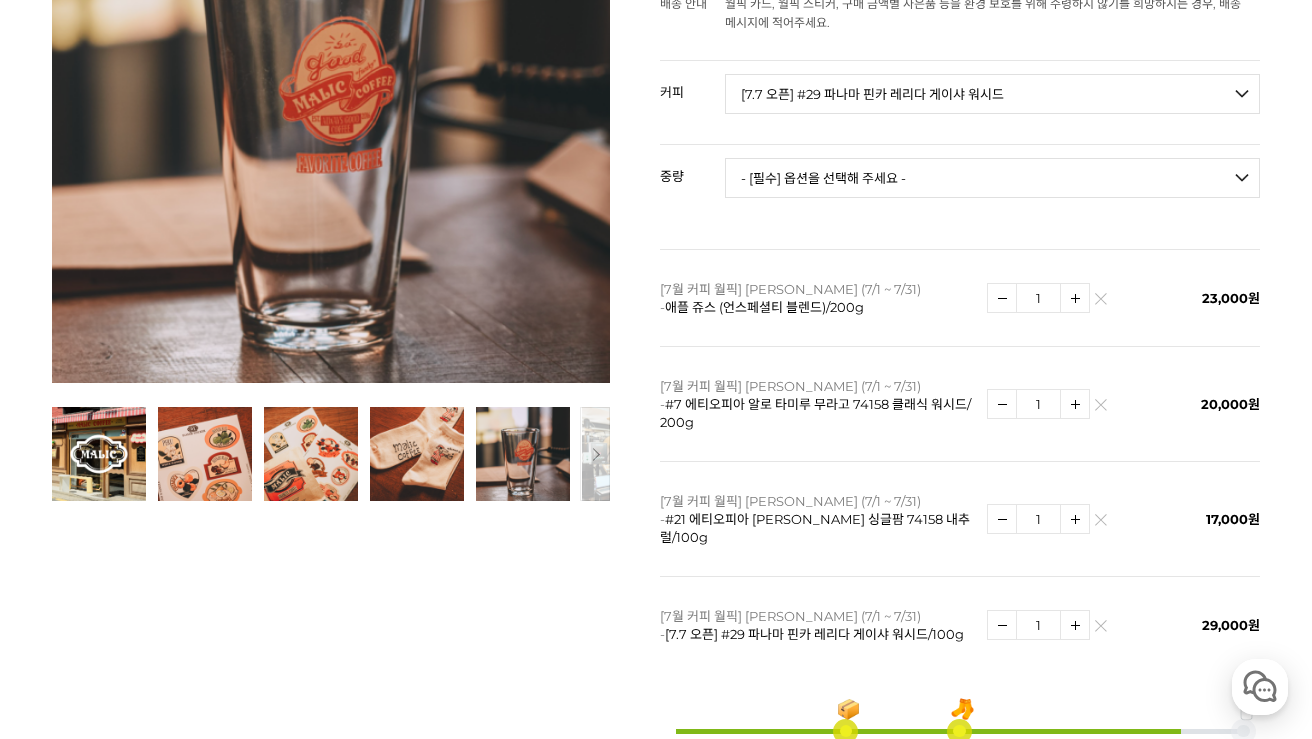 scroll, scrollTop: 433, scrollLeft: 0, axis: vertical 